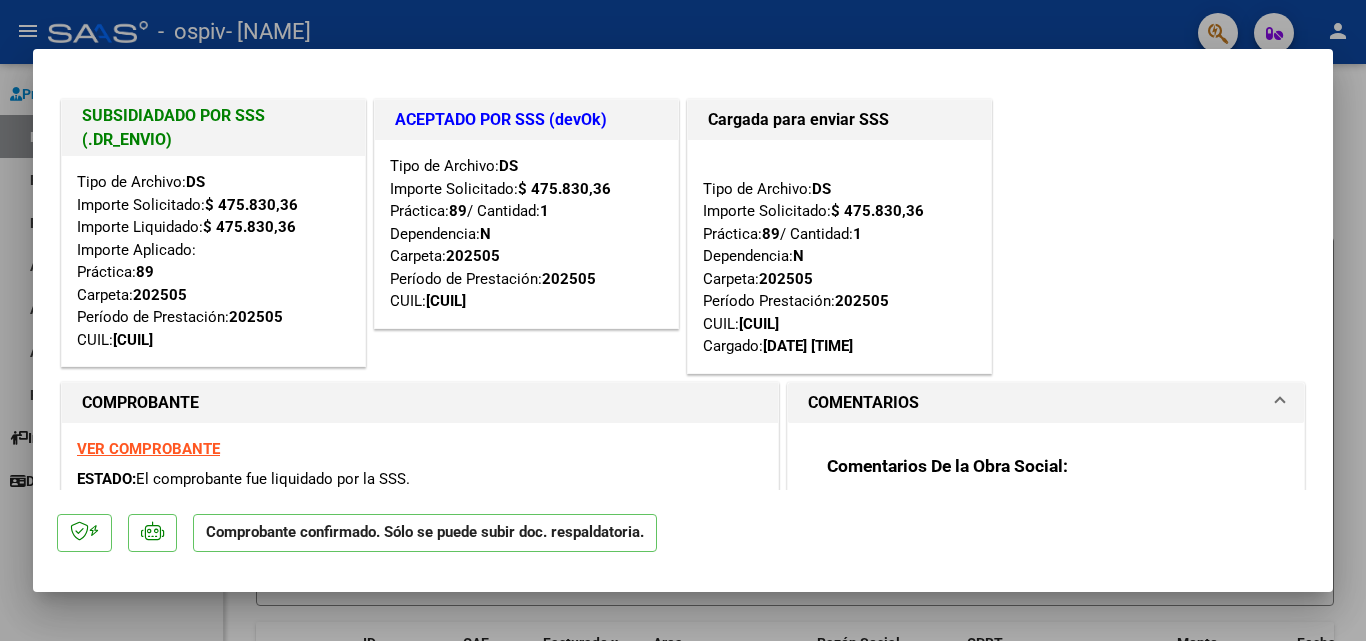 scroll, scrollTop: 0, scrollLeft: 0, axis: both 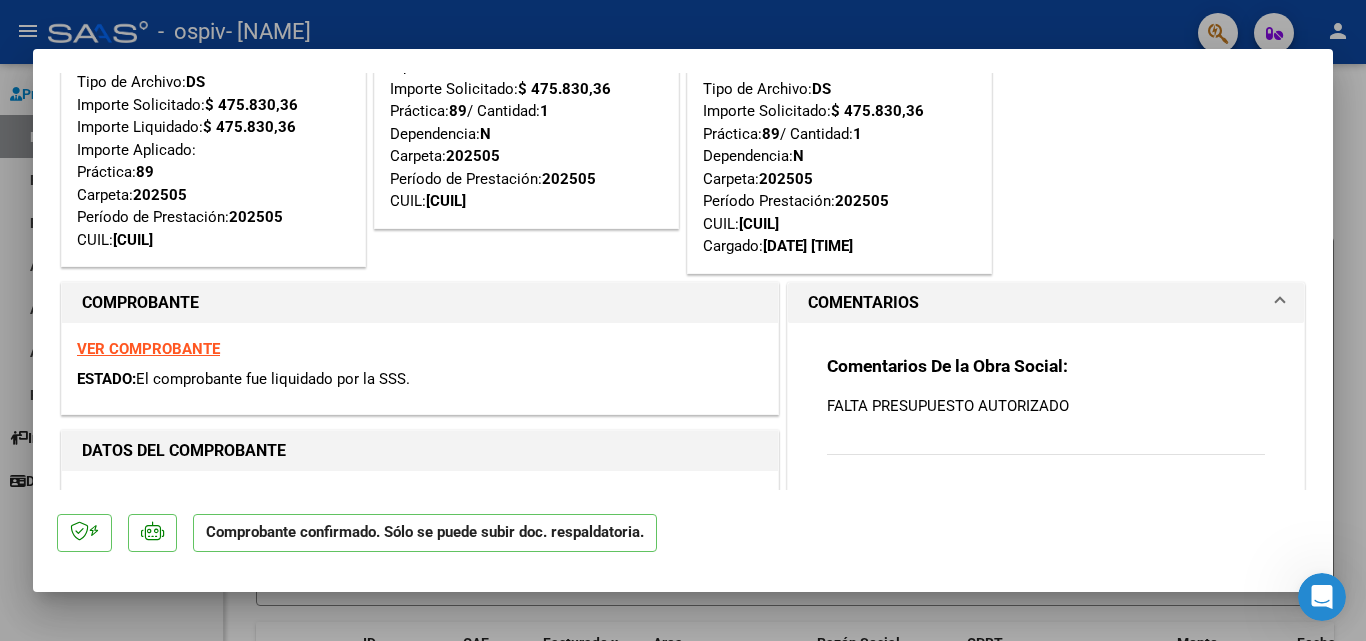 click at bounding box center [683, 320] 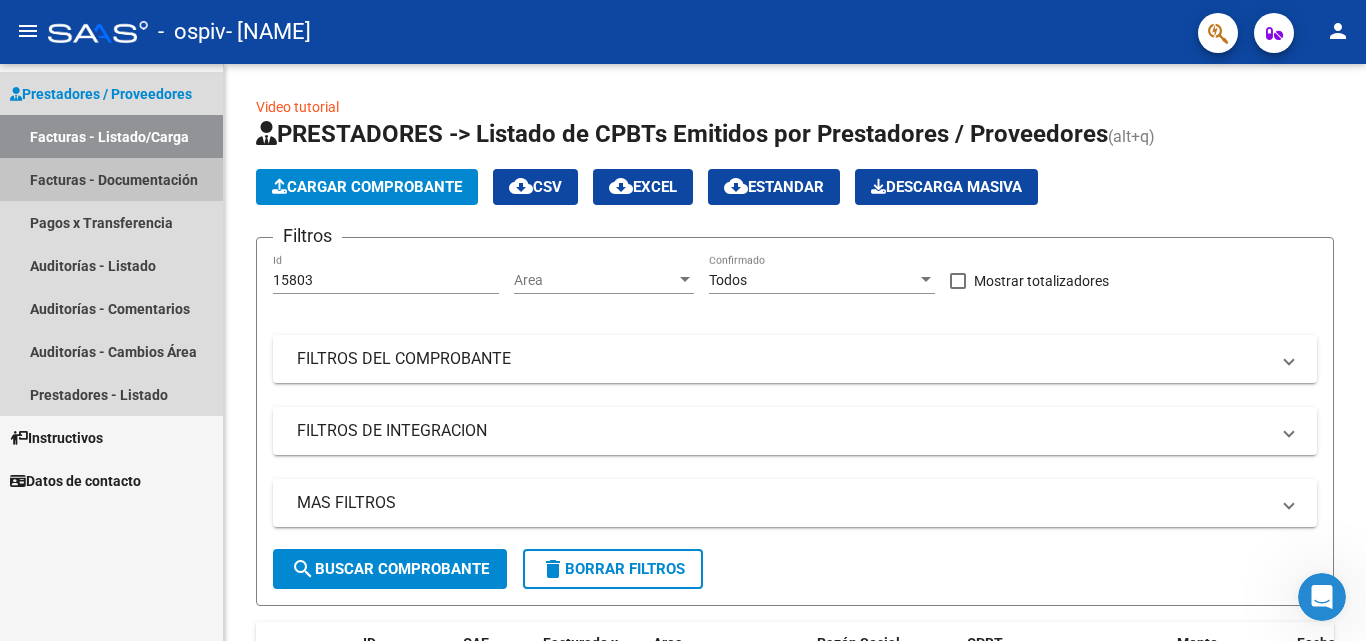 click on "Facturas - Documentación" at bounding box center [111, 179] 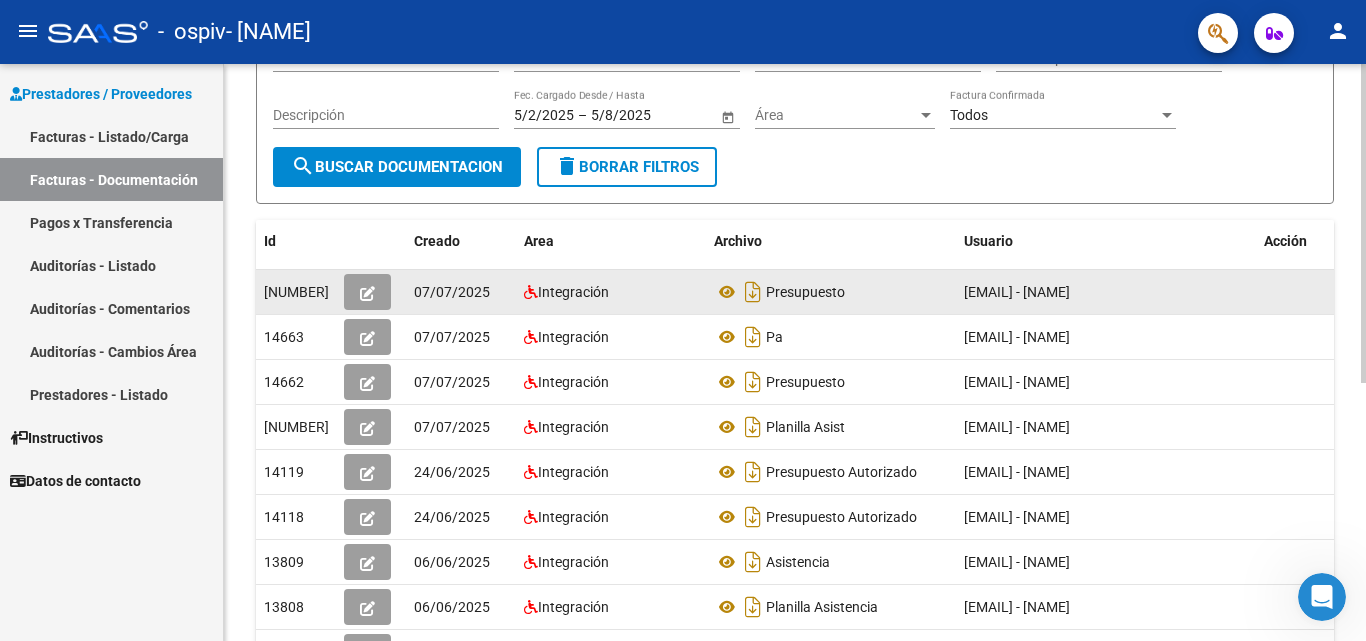 scroll, scrollTop: 300, scrollLeft: 0, axis: vertical 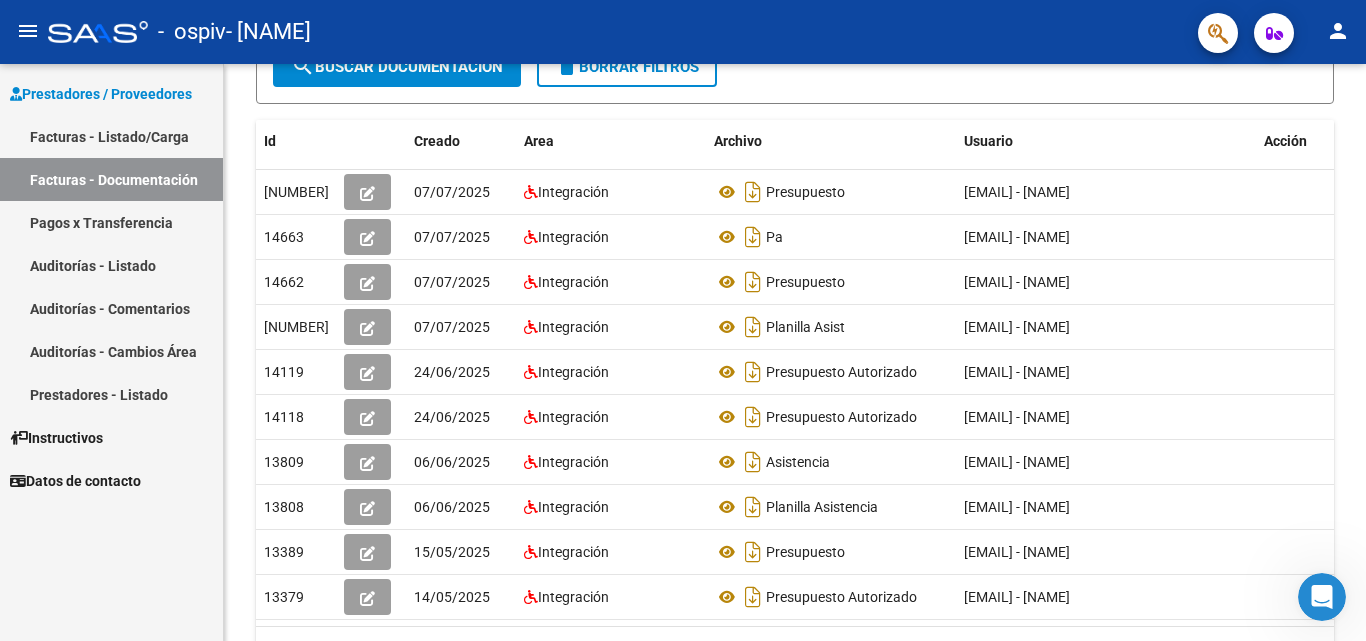 click on "Pagos x Transferencia" at bounding box center [111, 222] 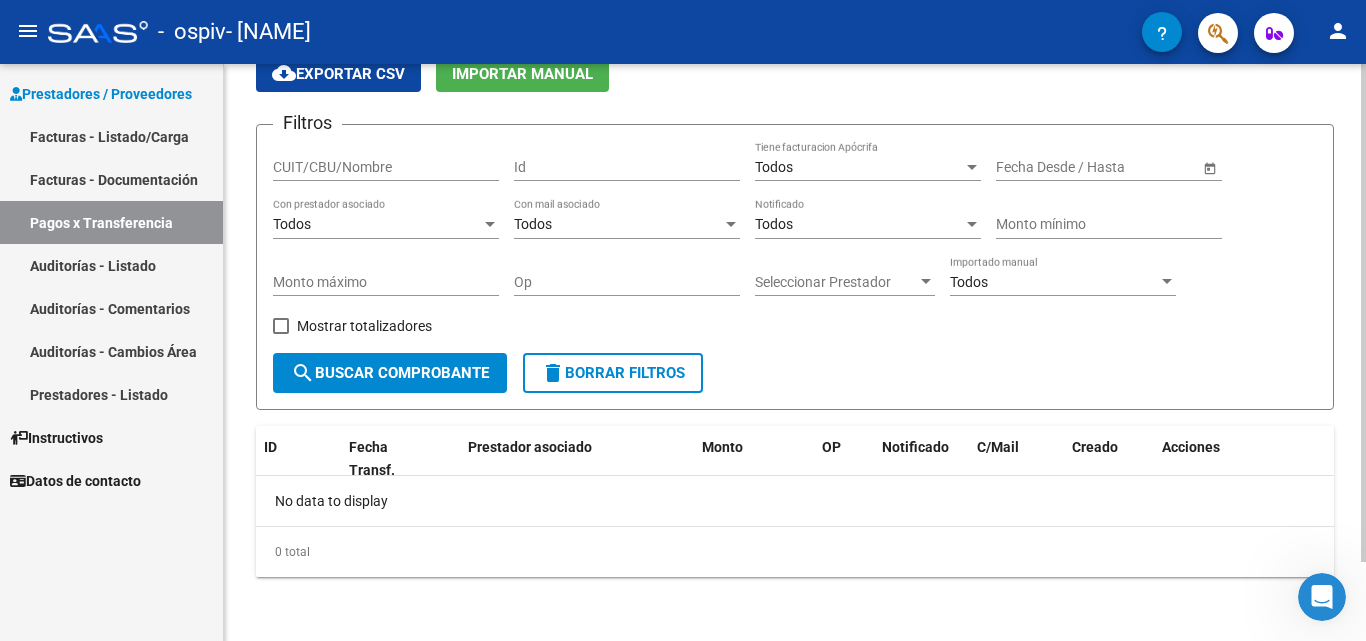 scroll, scrollTop: 0, scrollLeft: 0, axis: both 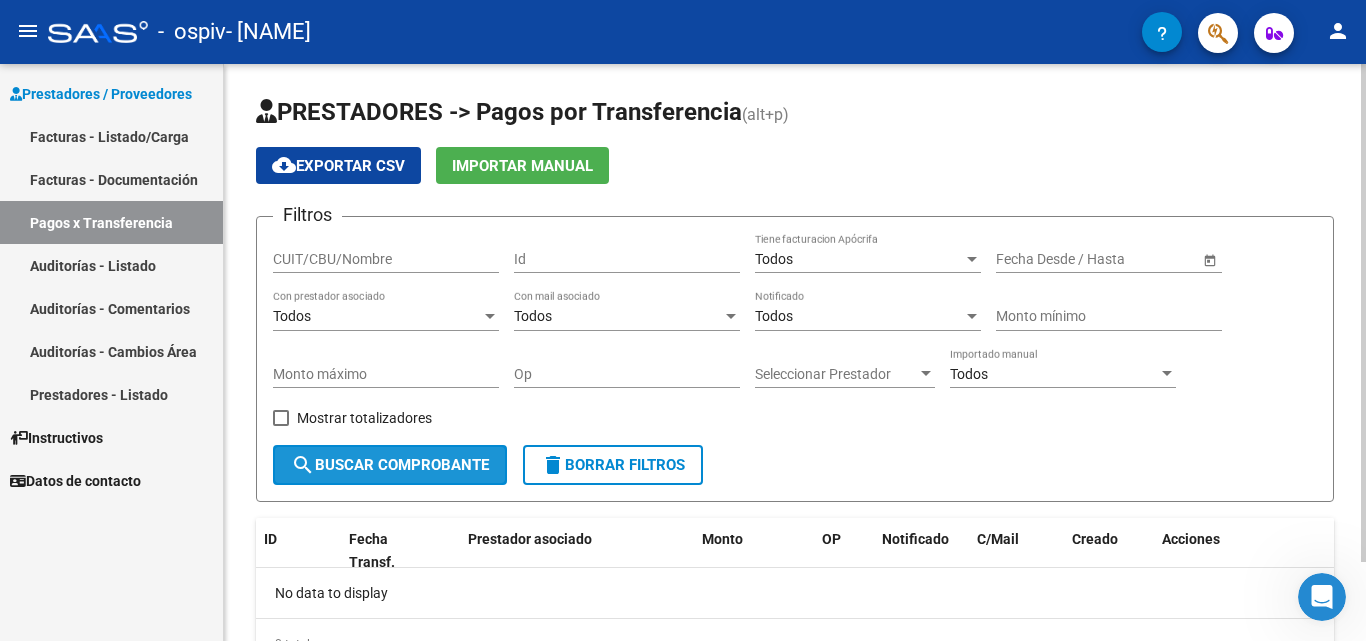 click on "search  Buscar Comprobante" 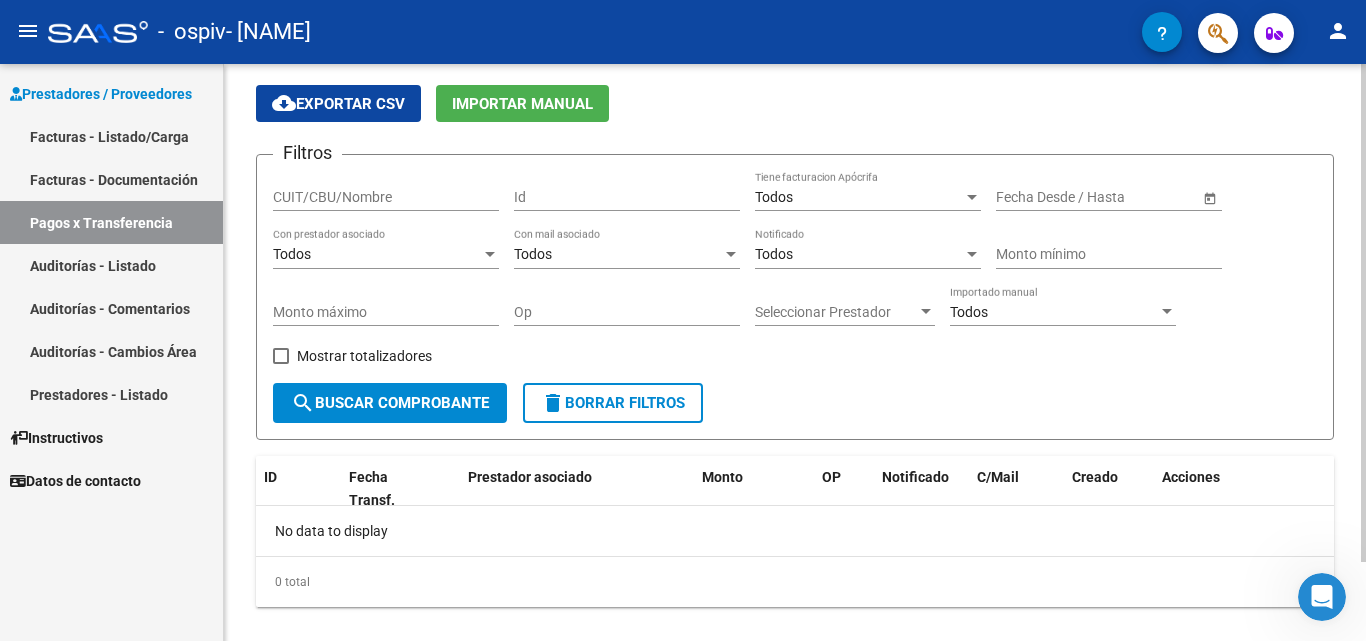 scroll, scrollTop: 92, scrollLeft: 0, axis: vertical 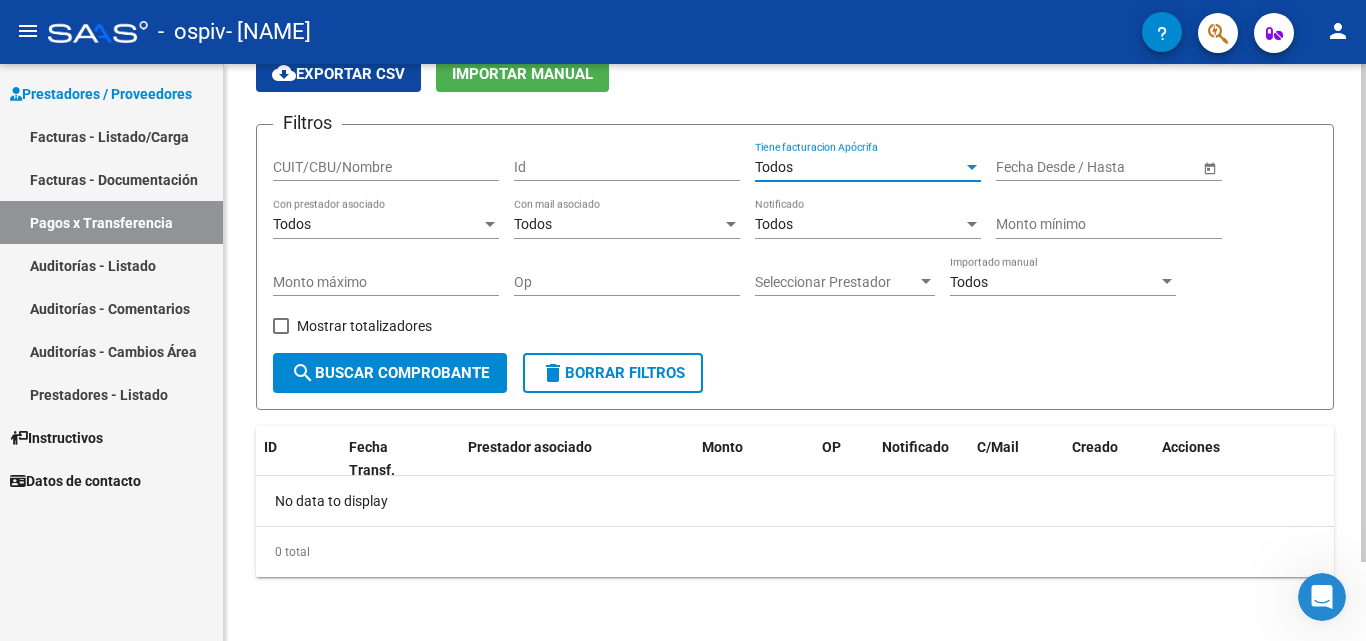 click on "Todos" at bounding box center (859, 167) 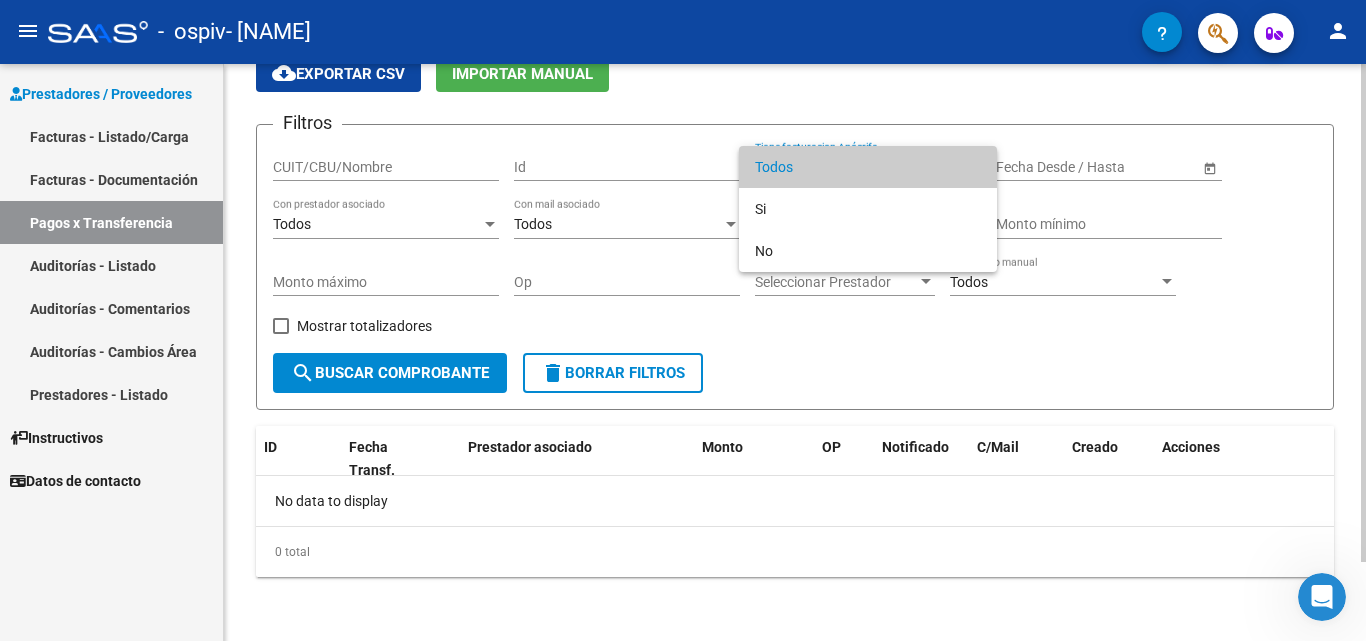 click on "Todos" at bounding box center (868, 167) 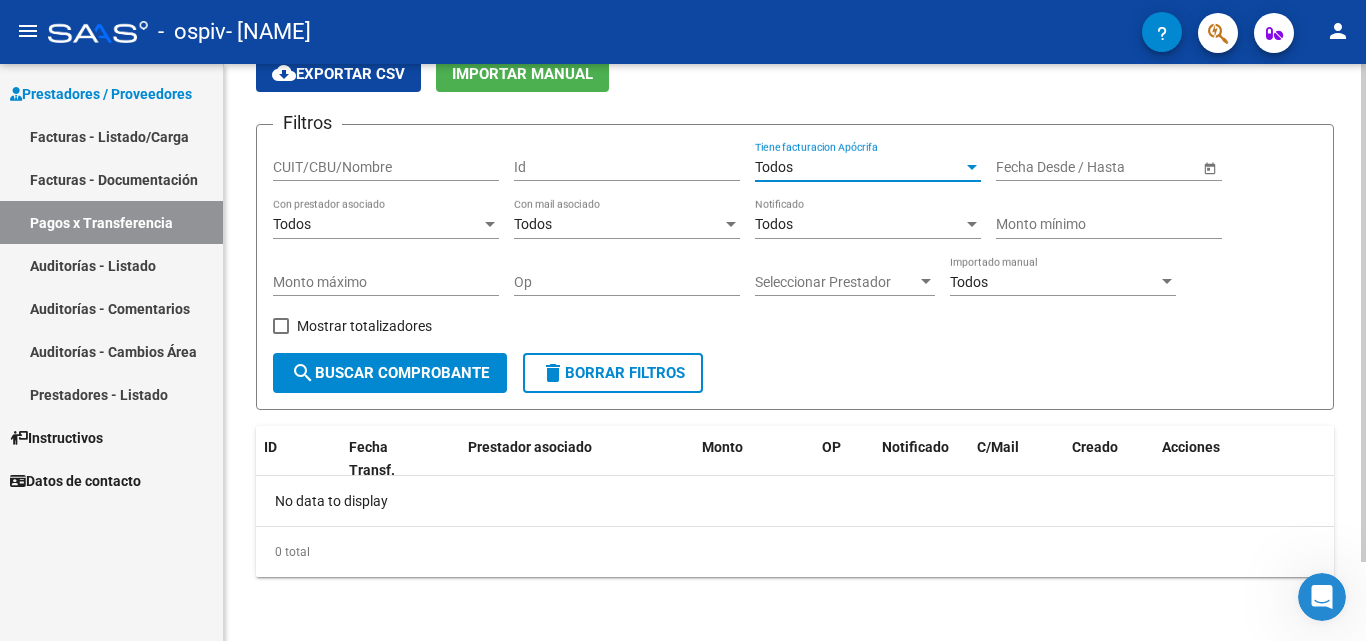 click on "Todos" at bounding box center [859, 224] 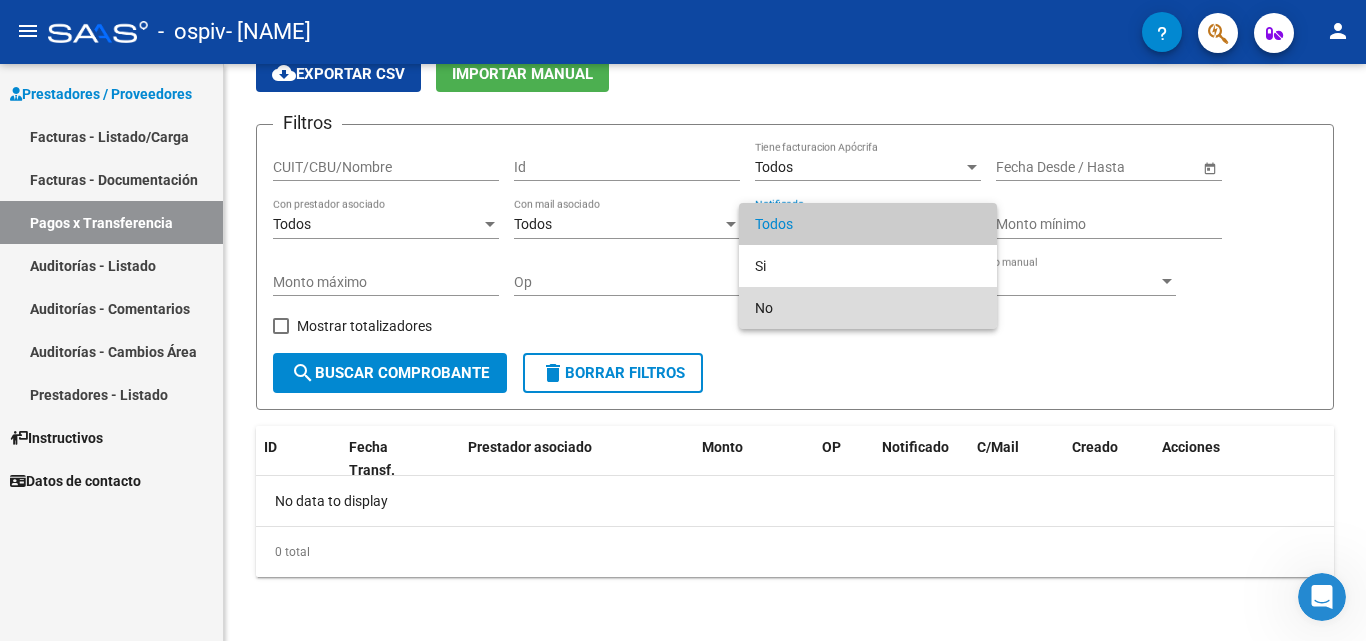 click on "No" at bounding box center [868, 308] 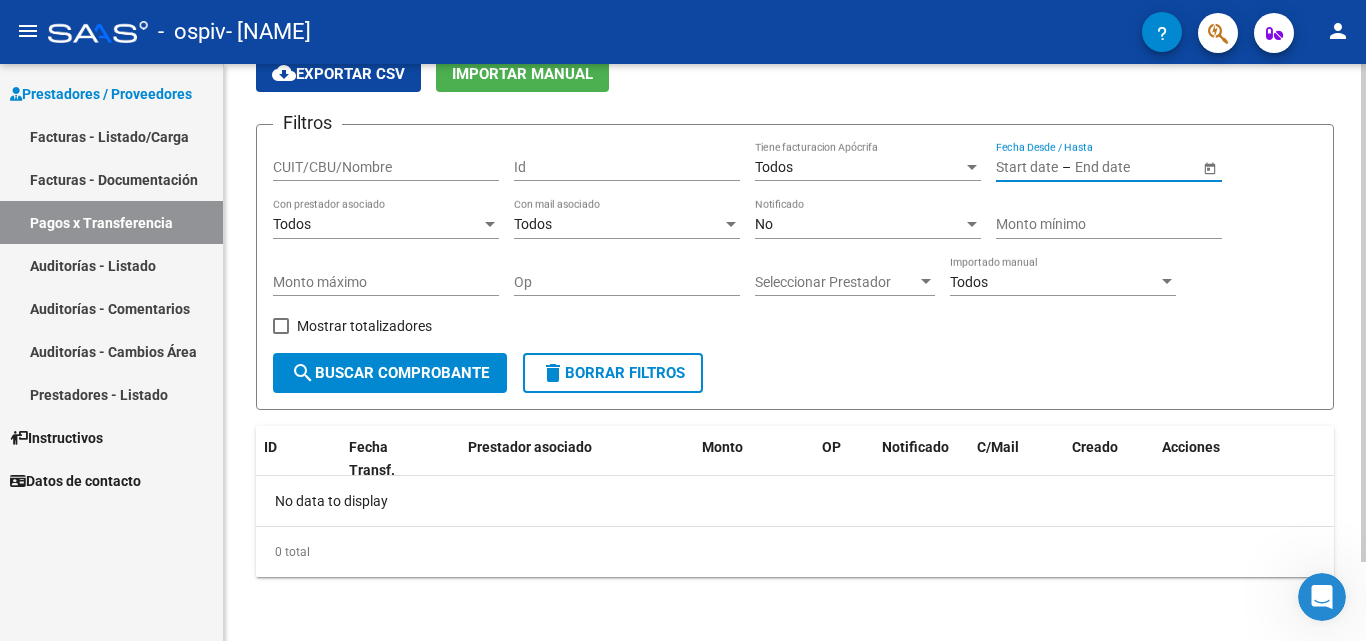 click at bounding box center [1124, 167] 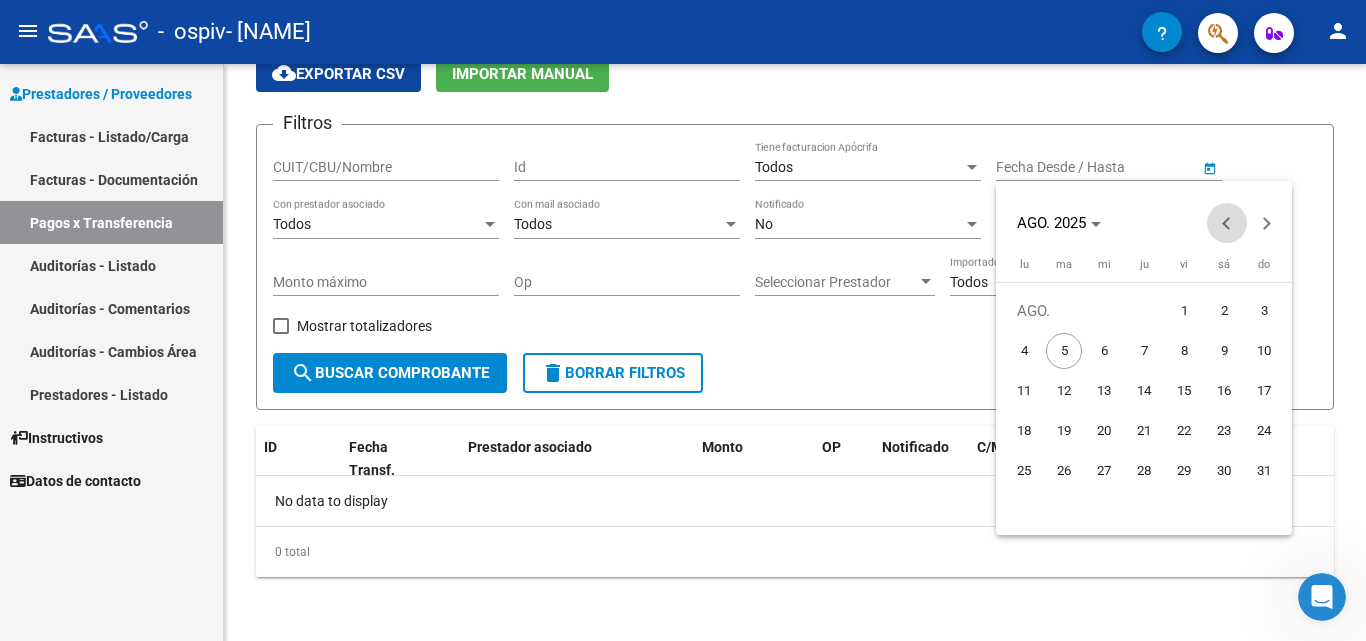 click at bounding box center (1227, 223) 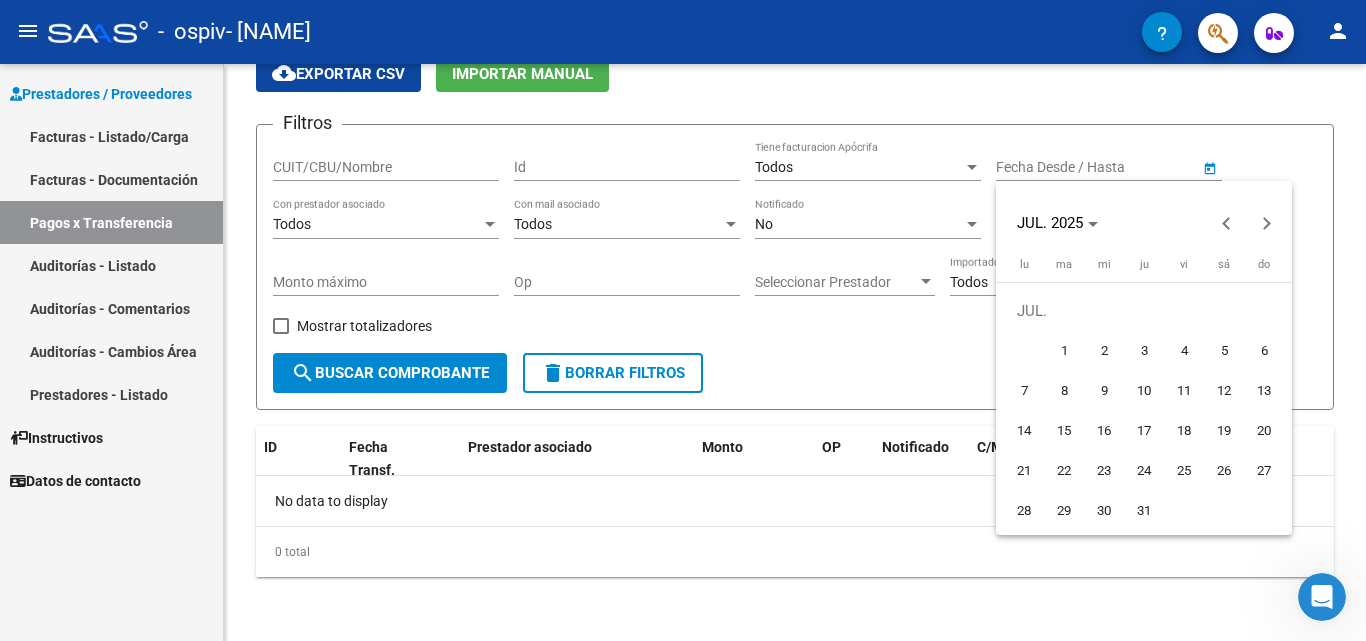 click on "1" at bounding box center [1064, 351] 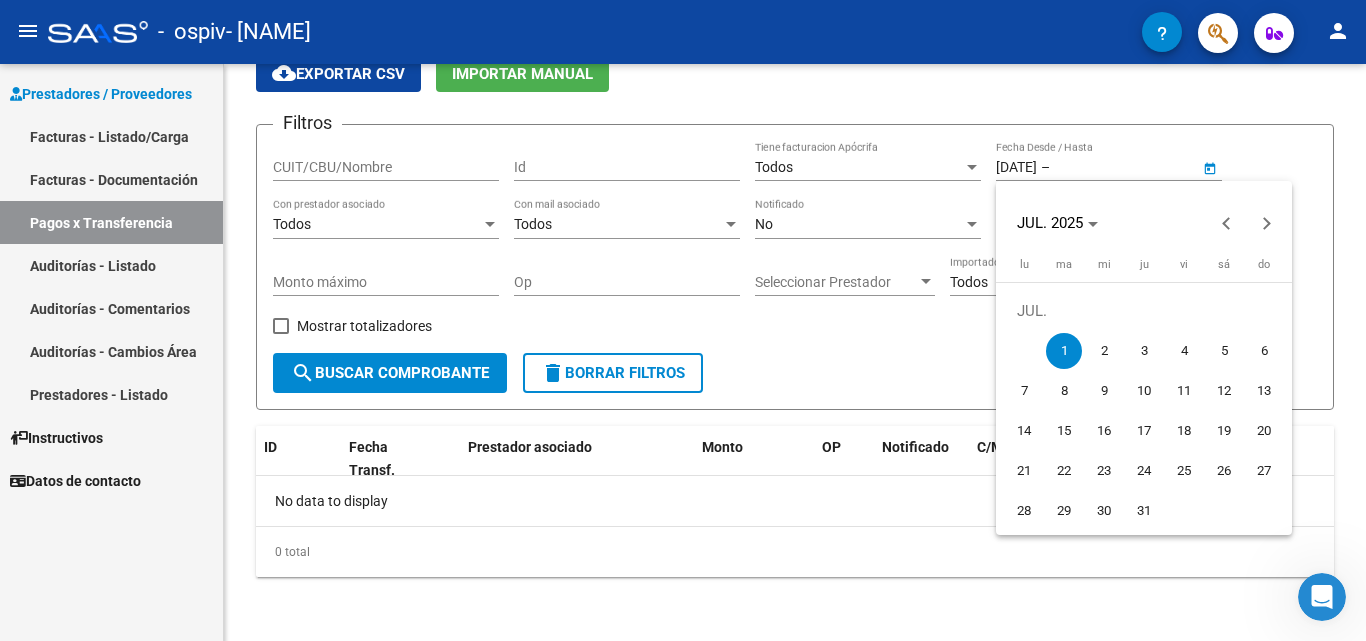 click at bounding box center [683, 320] 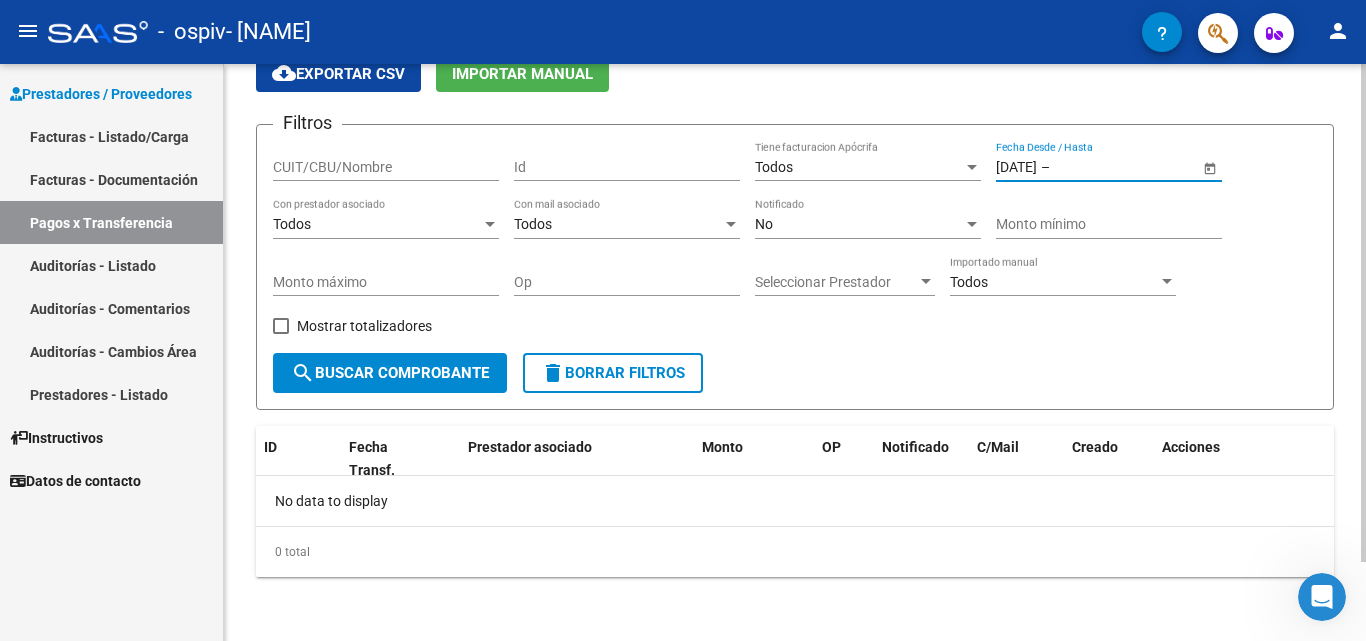 click on "CUIT/CBU/Nombre" at bounding box center (386, 167) 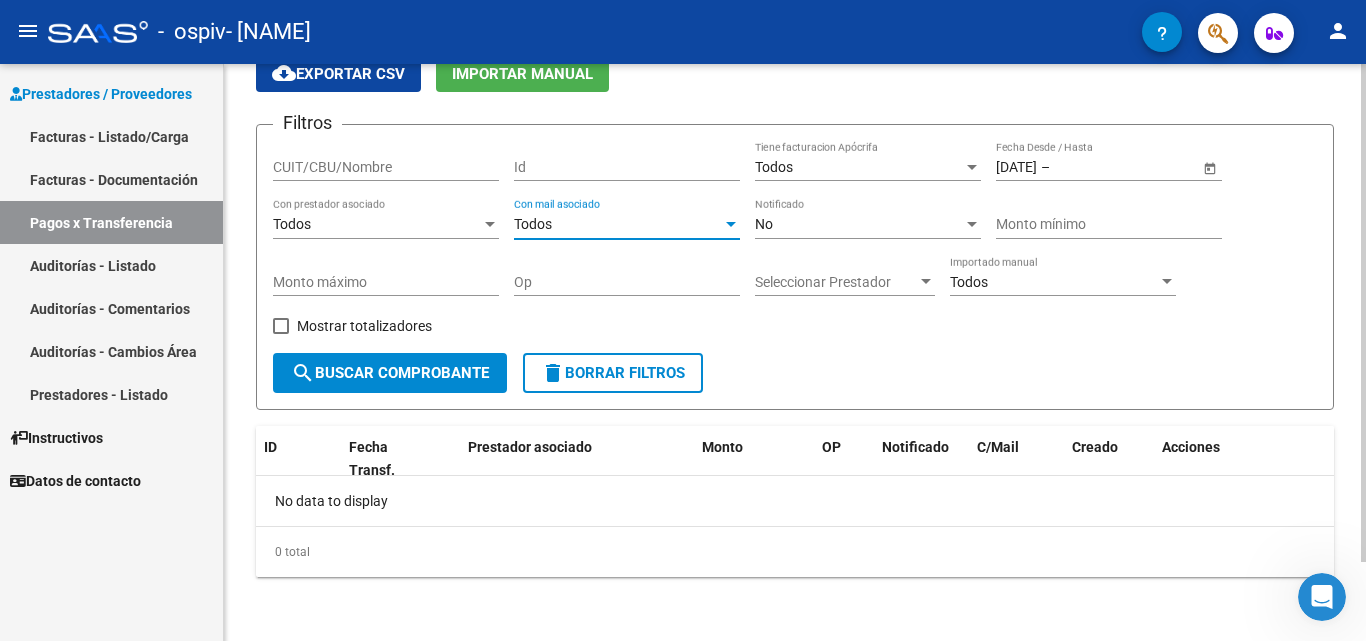 click on "Todos" at bounding box center (618, 224) 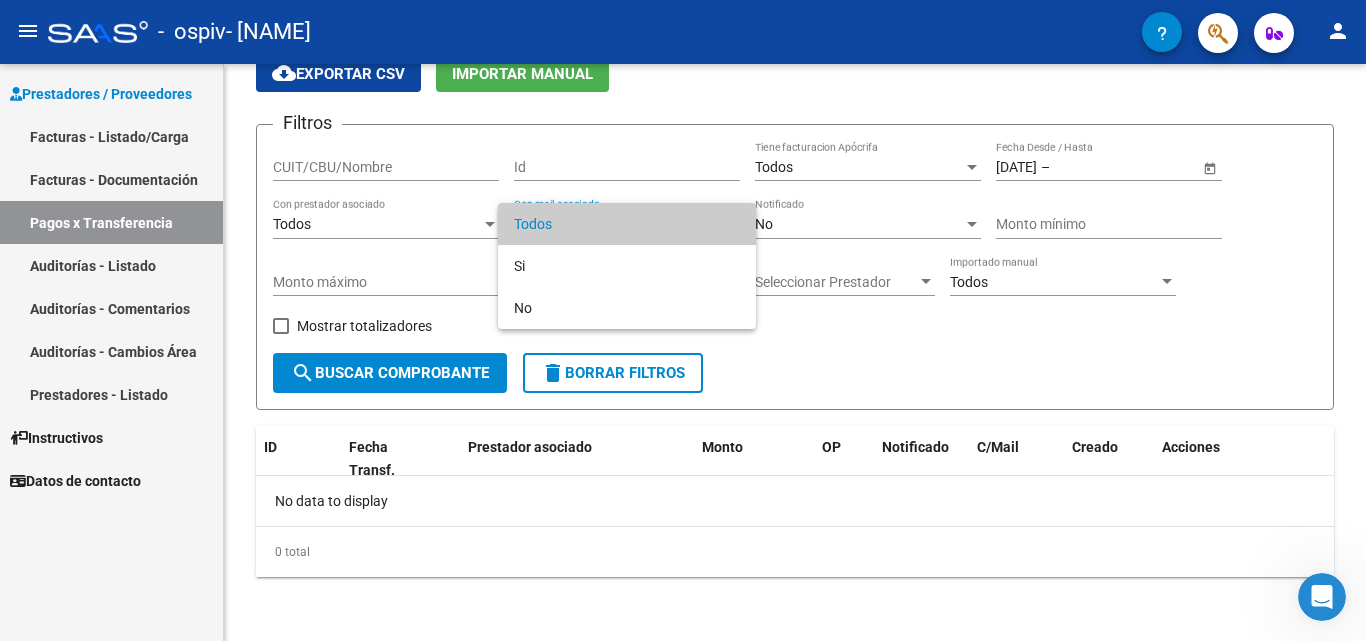 click at bounding box center [683, 320] 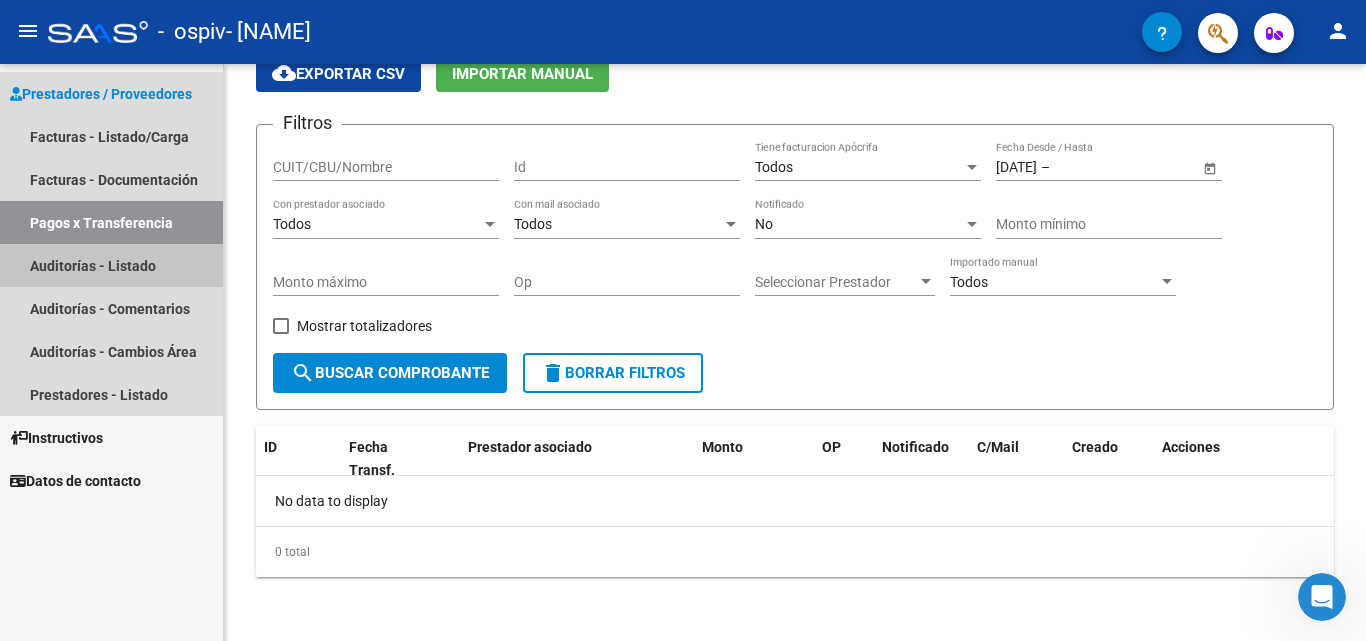 click on "Auditorías - Listado" at bounding box center (111, 265) 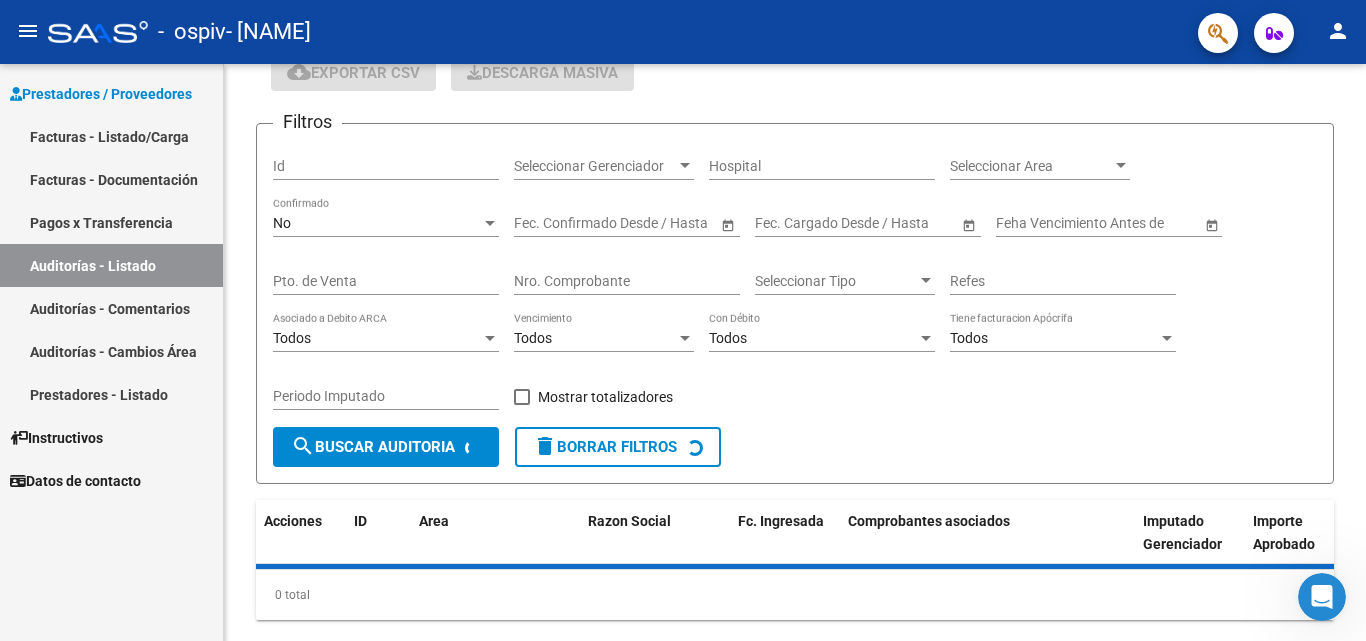 scroll, scrollTop: 0, scrollLeft: 0, axis: both 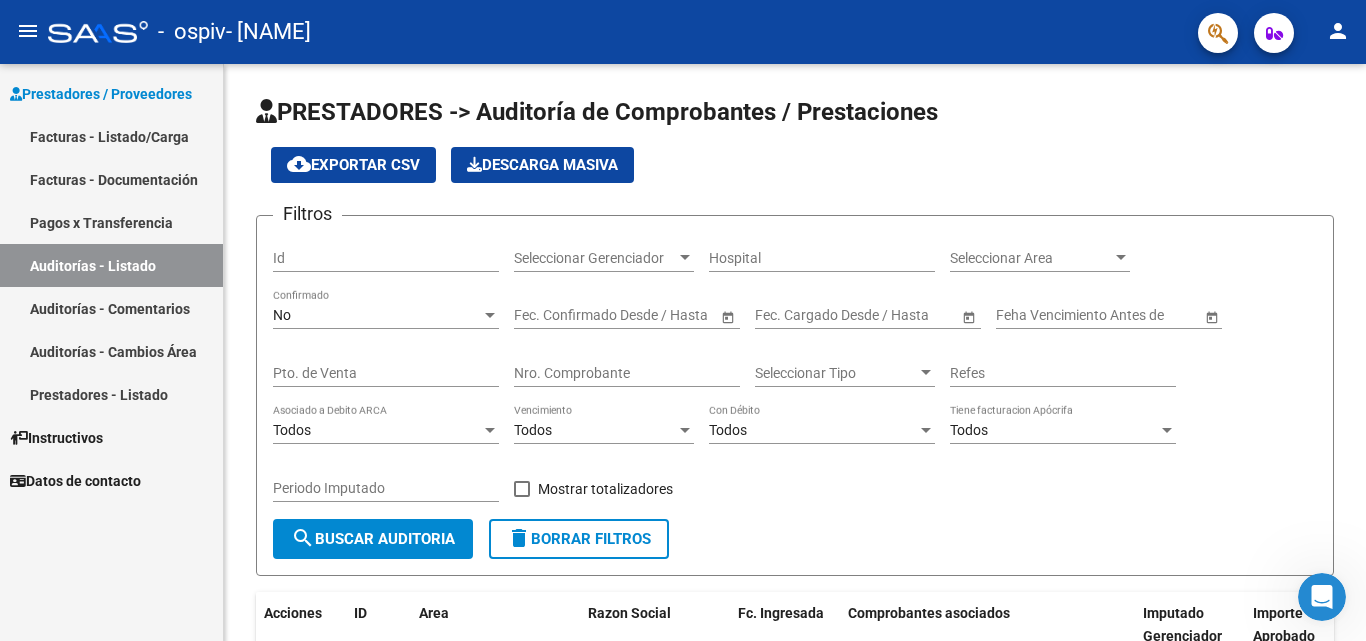 click on "Facturas - Documentación" at bounding box center (111, 179) 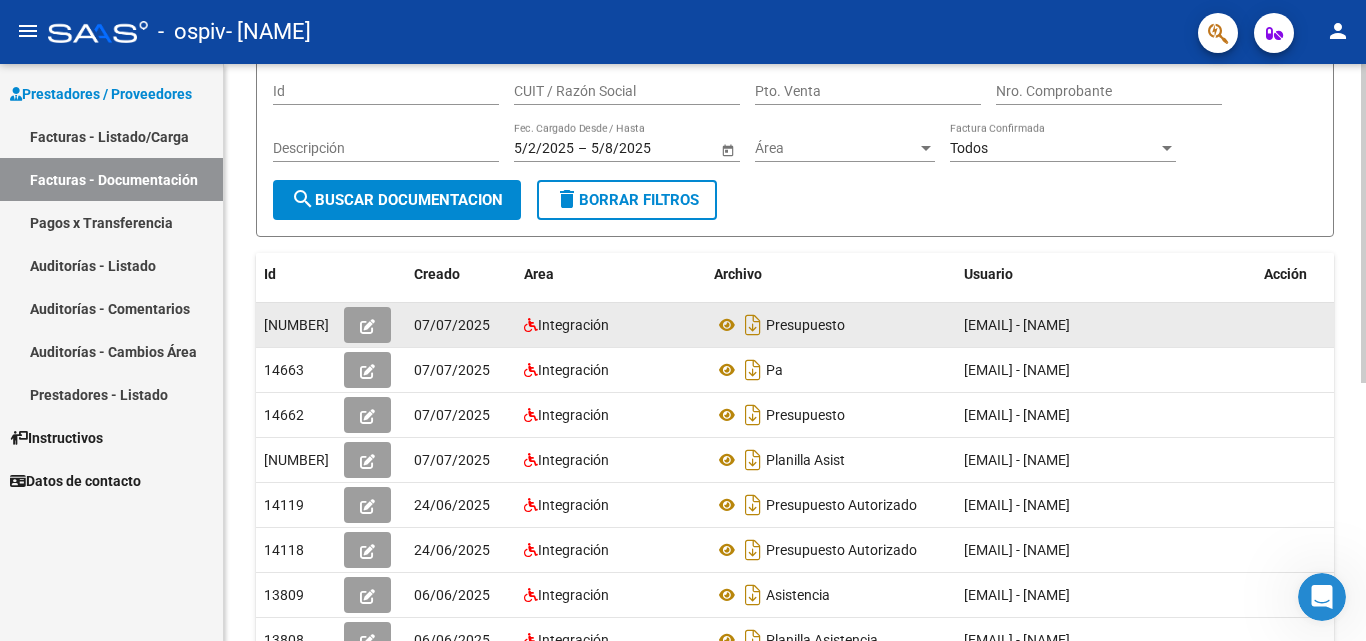 scroll, scrollTop: 166, scrollLeft: 0, axis: vertical 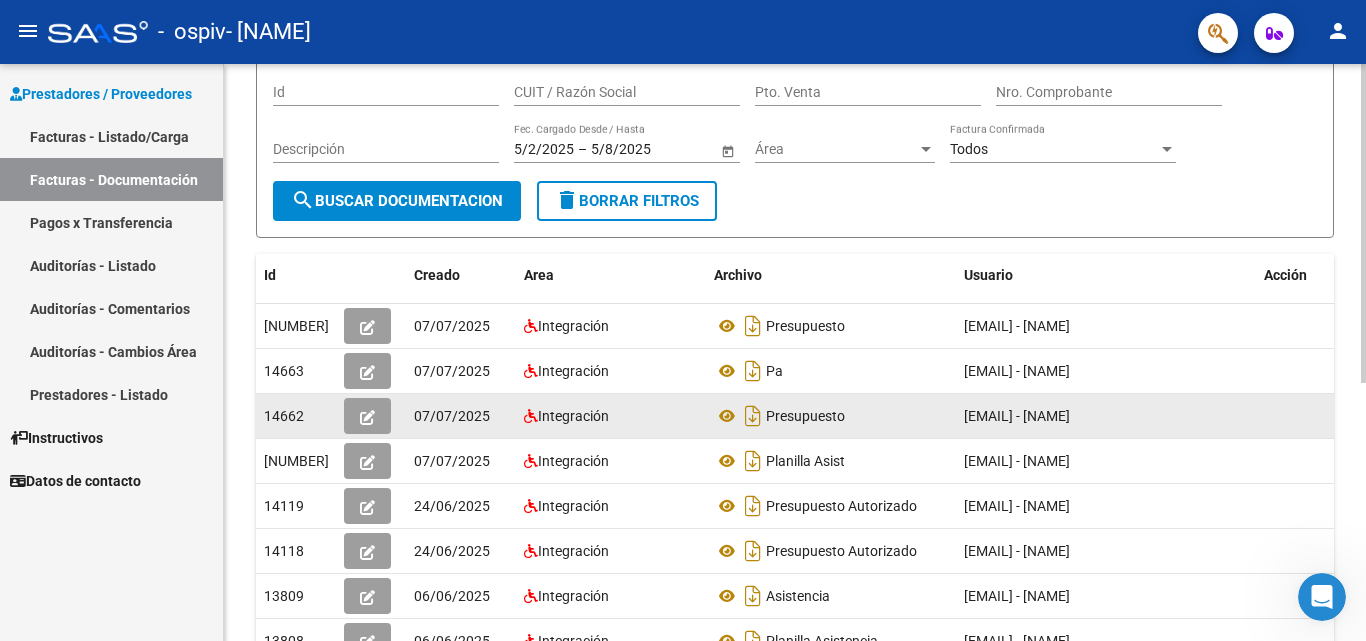 click 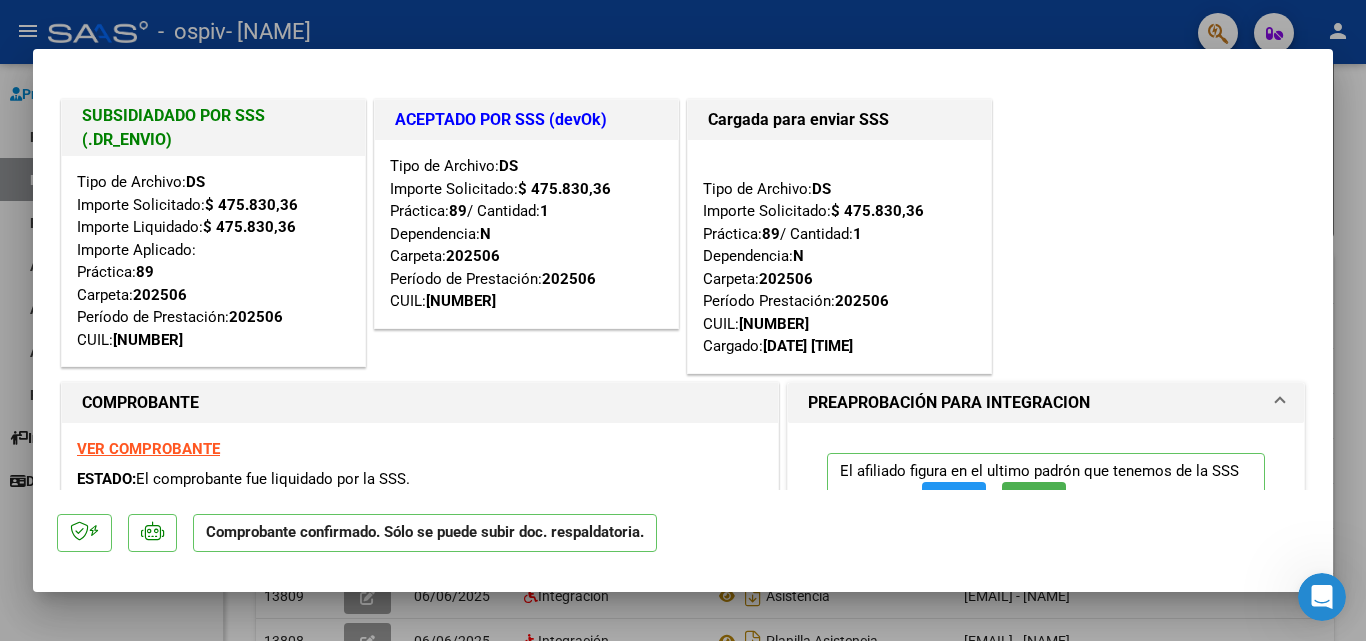 click on "VER COMPROBANTE" at bounding box center (148, 449) 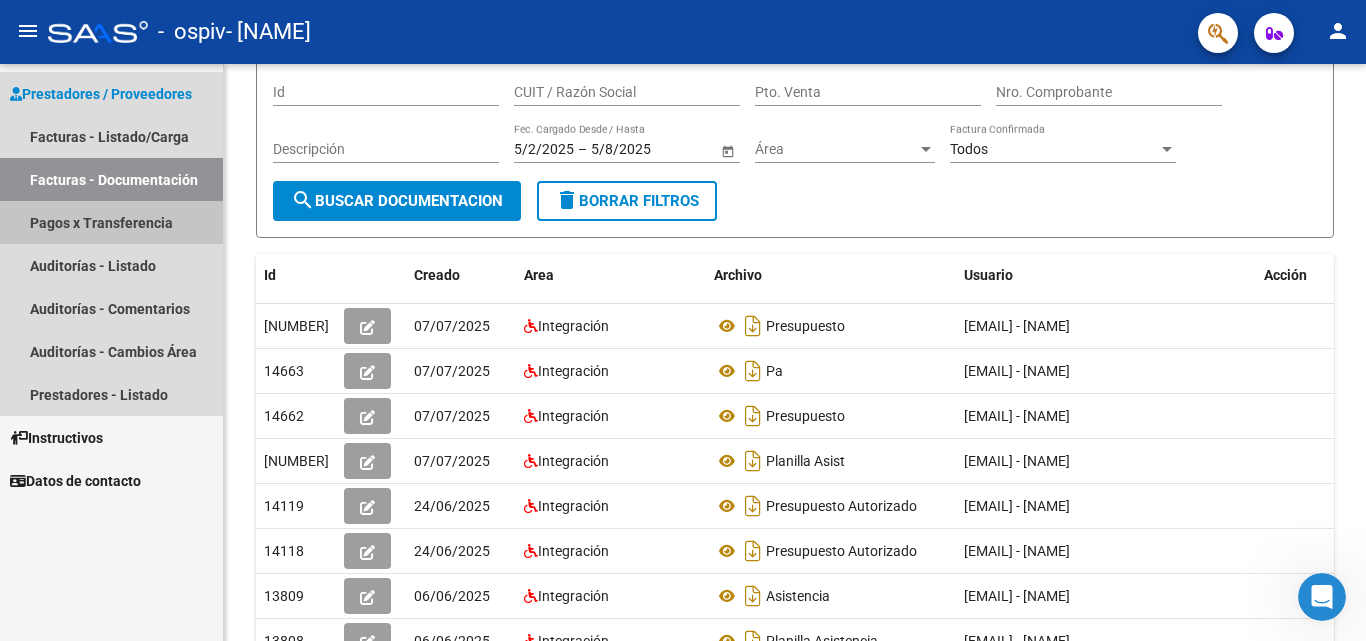 click on "Pagos x Transferencia" at bounding box center (111, 222) 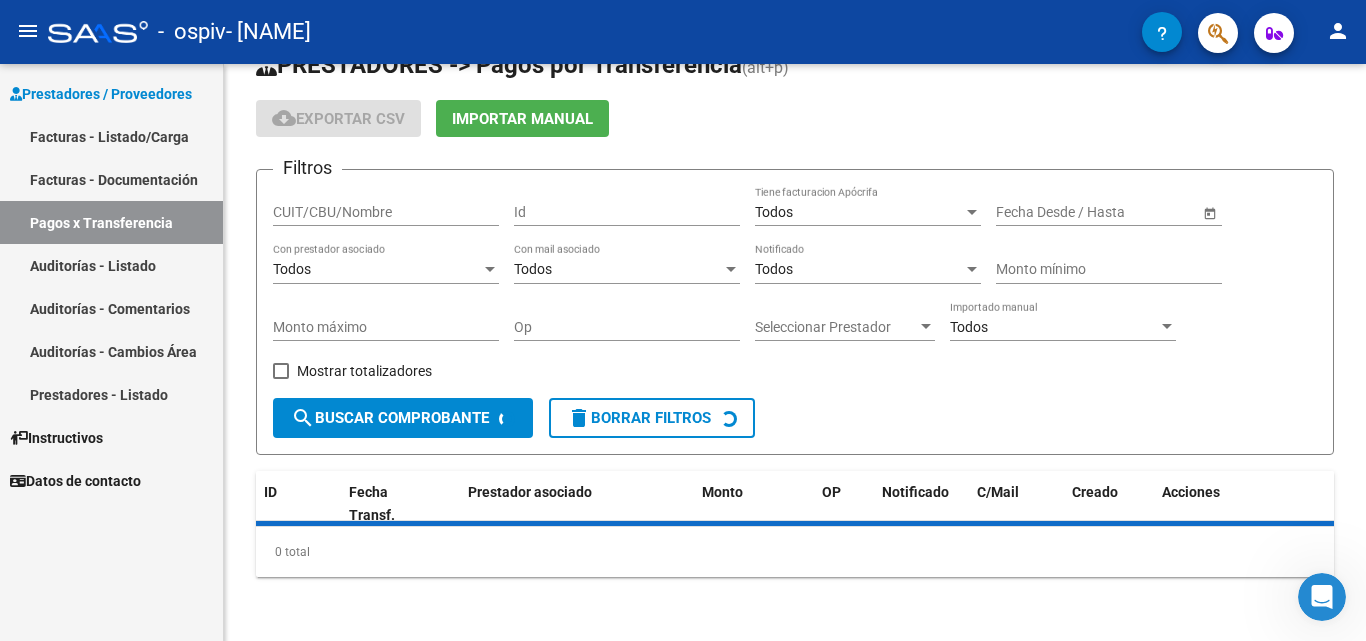 scroll, scrollTop: 92, scrollLeft: 0, axis: vertical 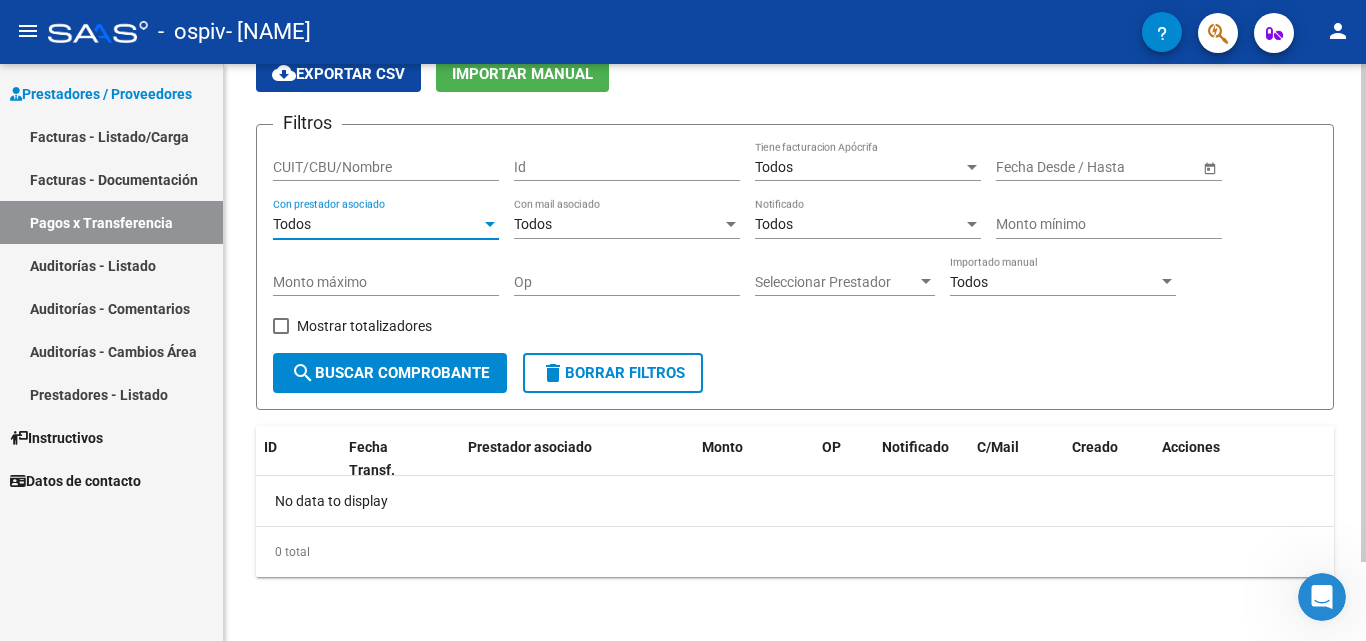 click on "Todos" at bounding box center [377, 224] 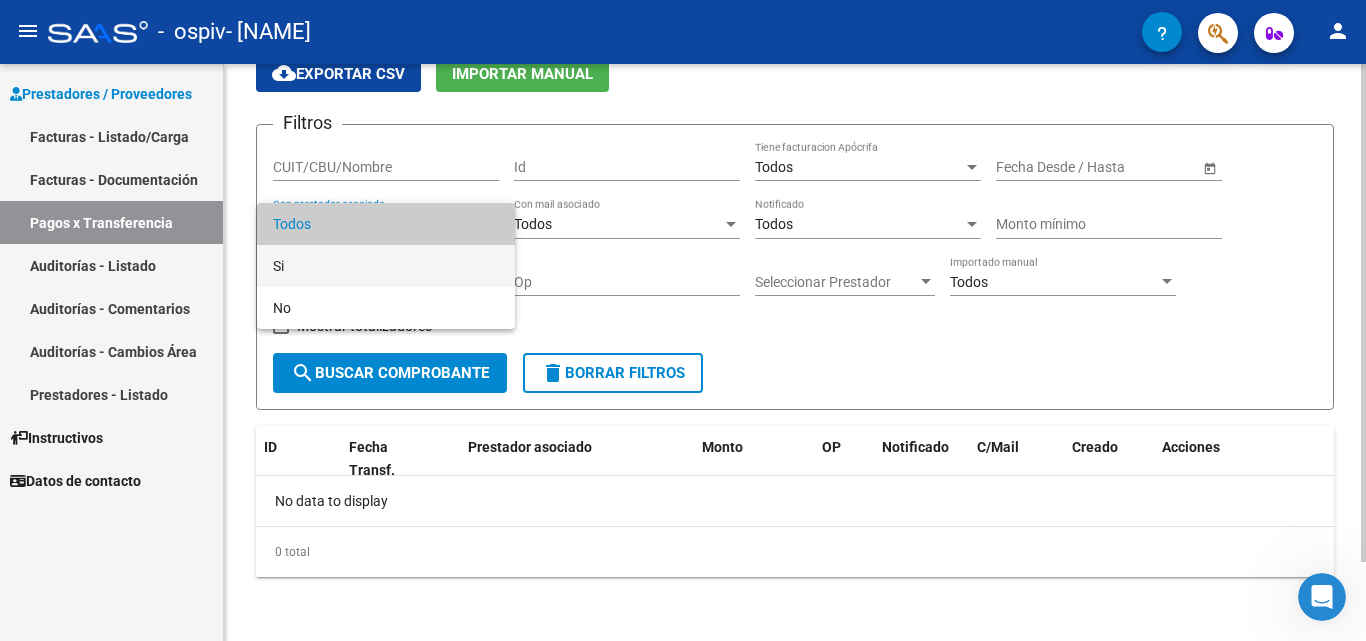 click on "Si" at bounding box center [386, 266] 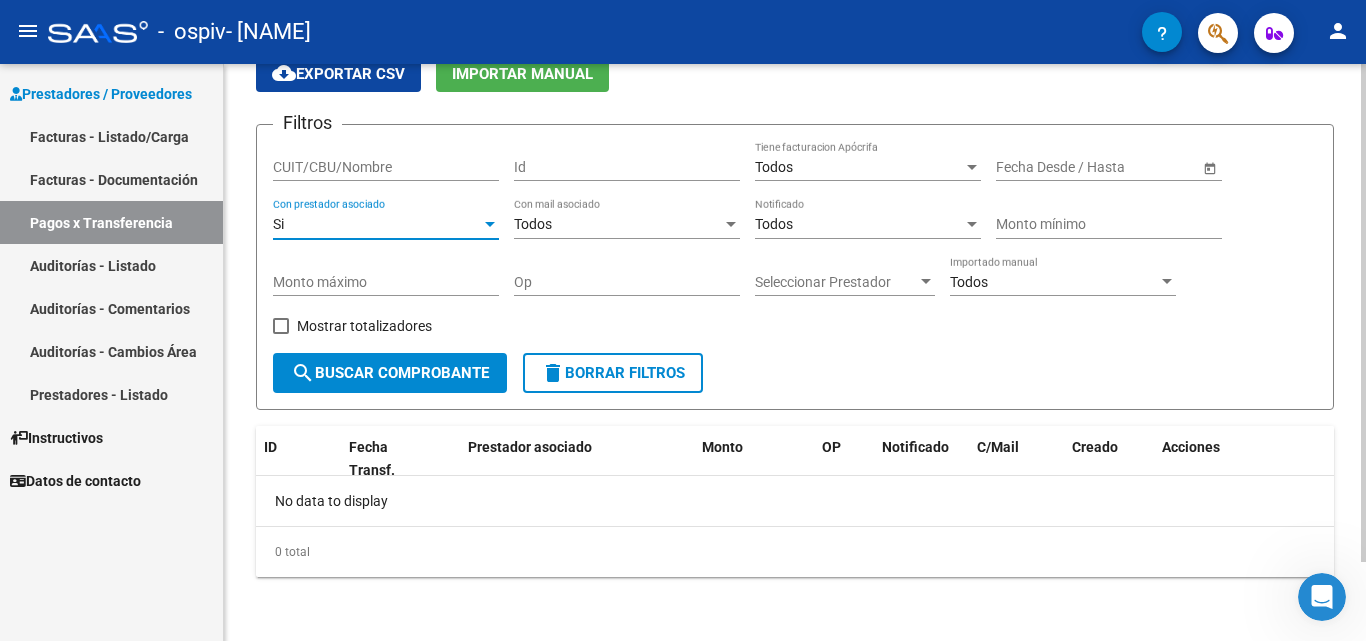 click on "CUIT/CBU/Nombre" 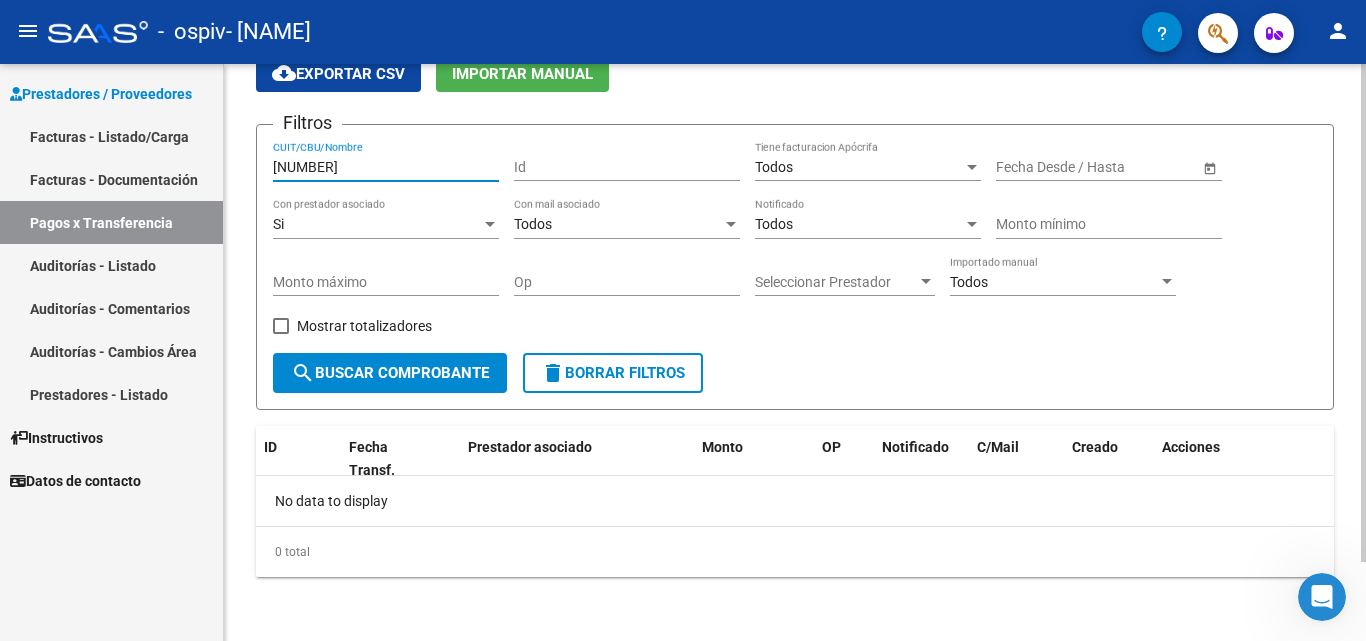 scroll, scrollTop: 0, scrollLeft: 0, axis: both 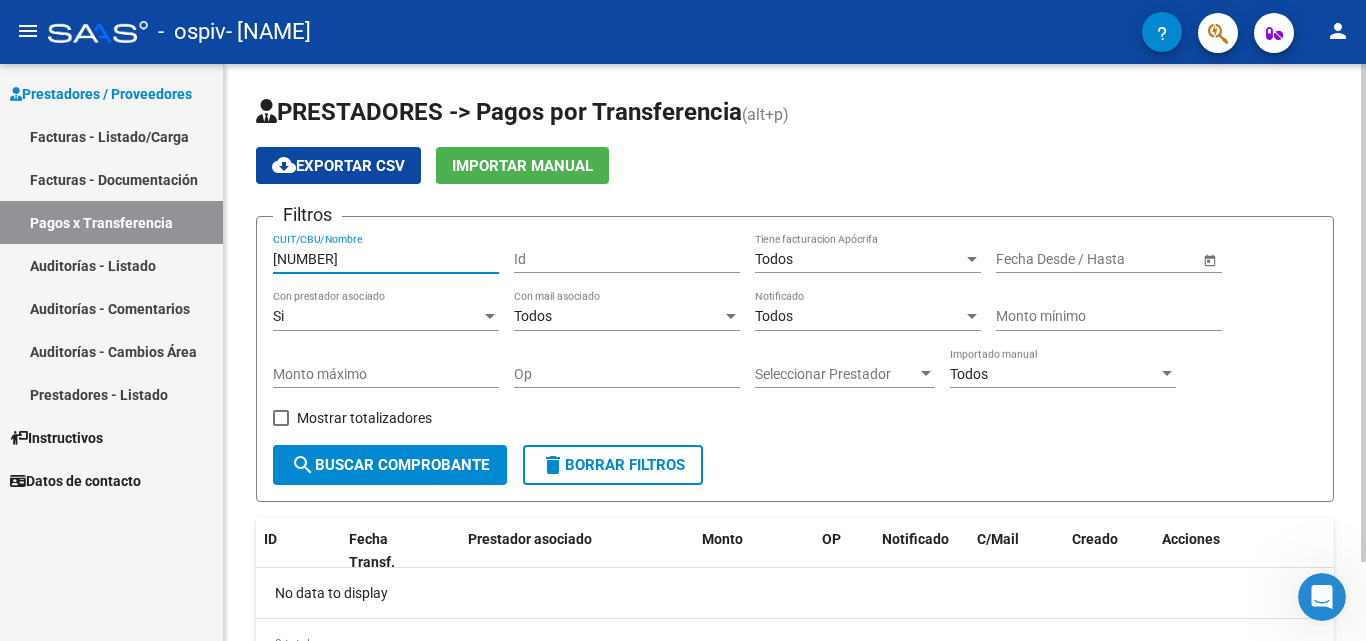 type on "[NUMBER]" 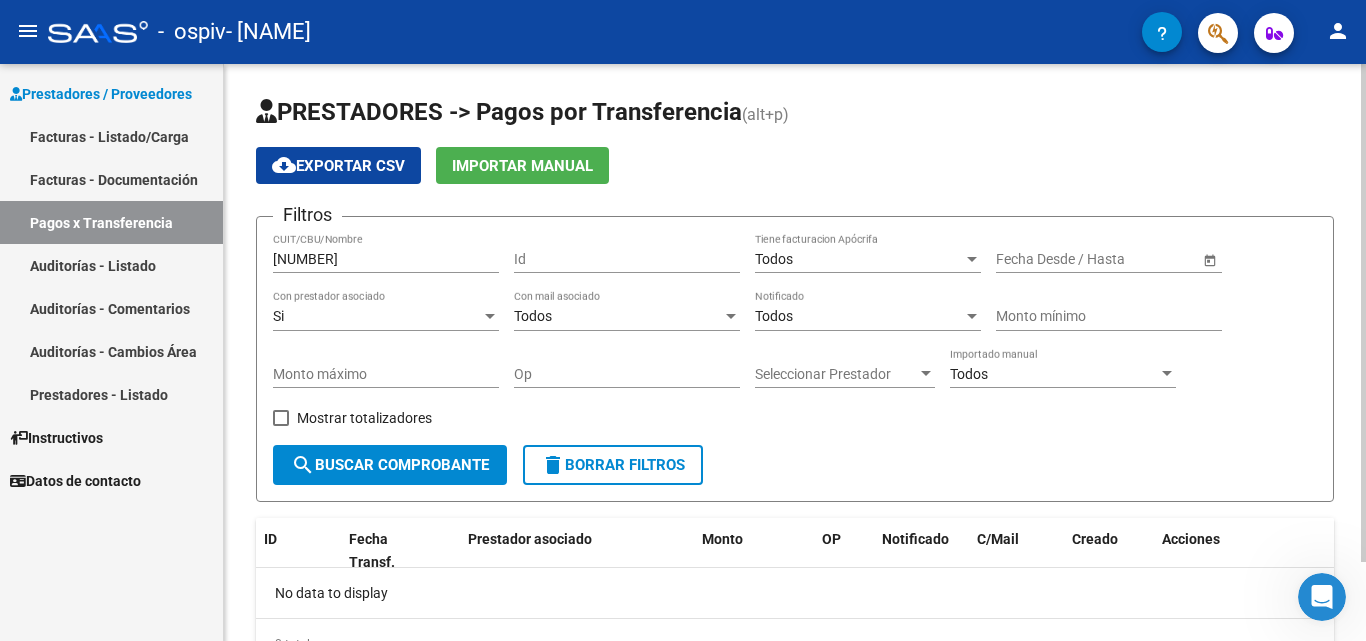 click on "Id" at bounding box center [627, 259] 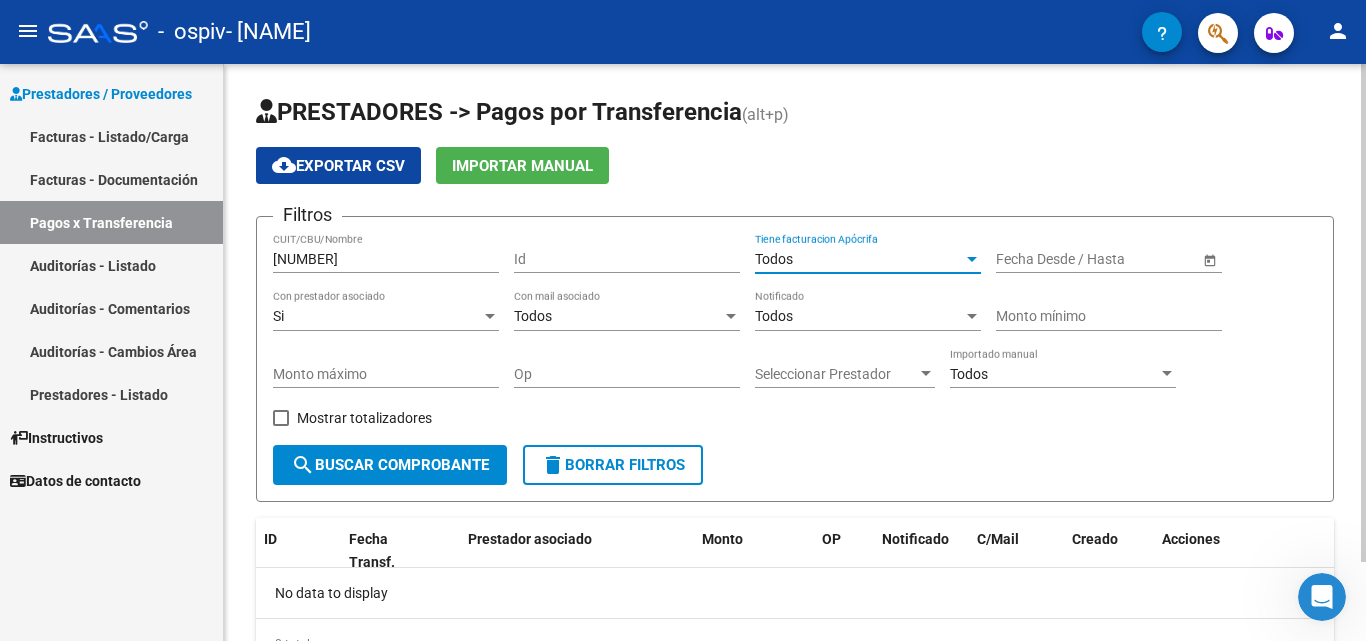 click on "Todos" at bounding box center [859, 259] 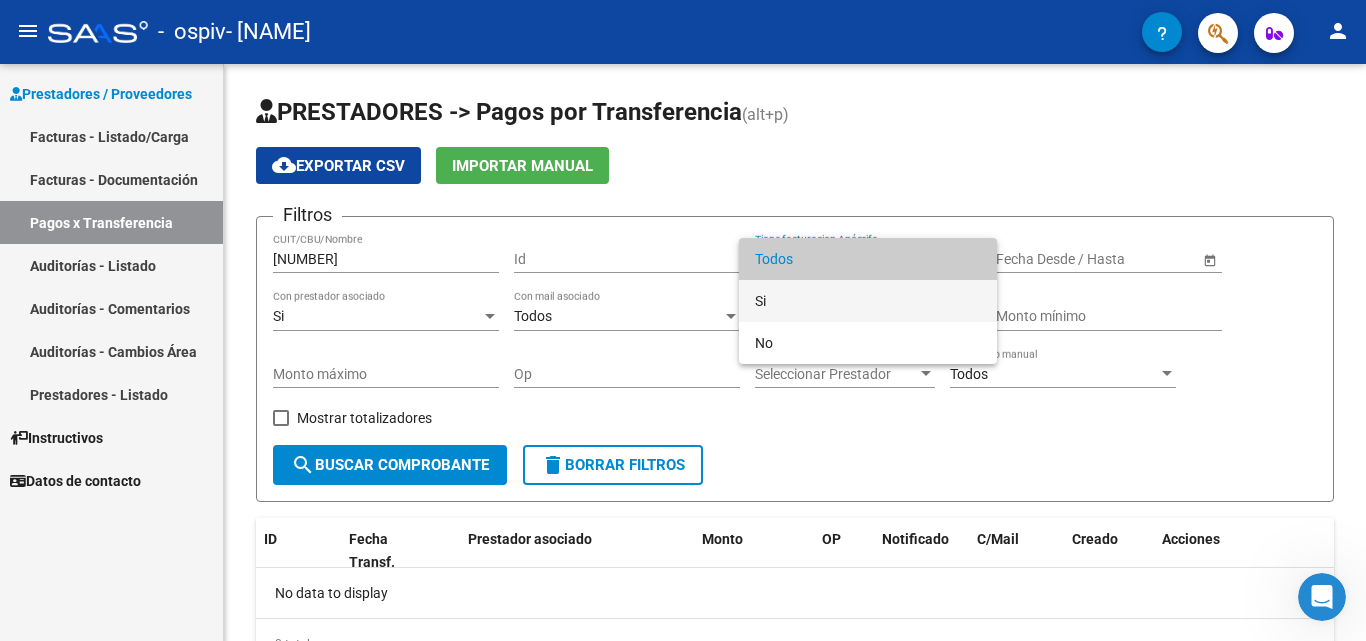 click on "Si" at bounding box center [868, 301] 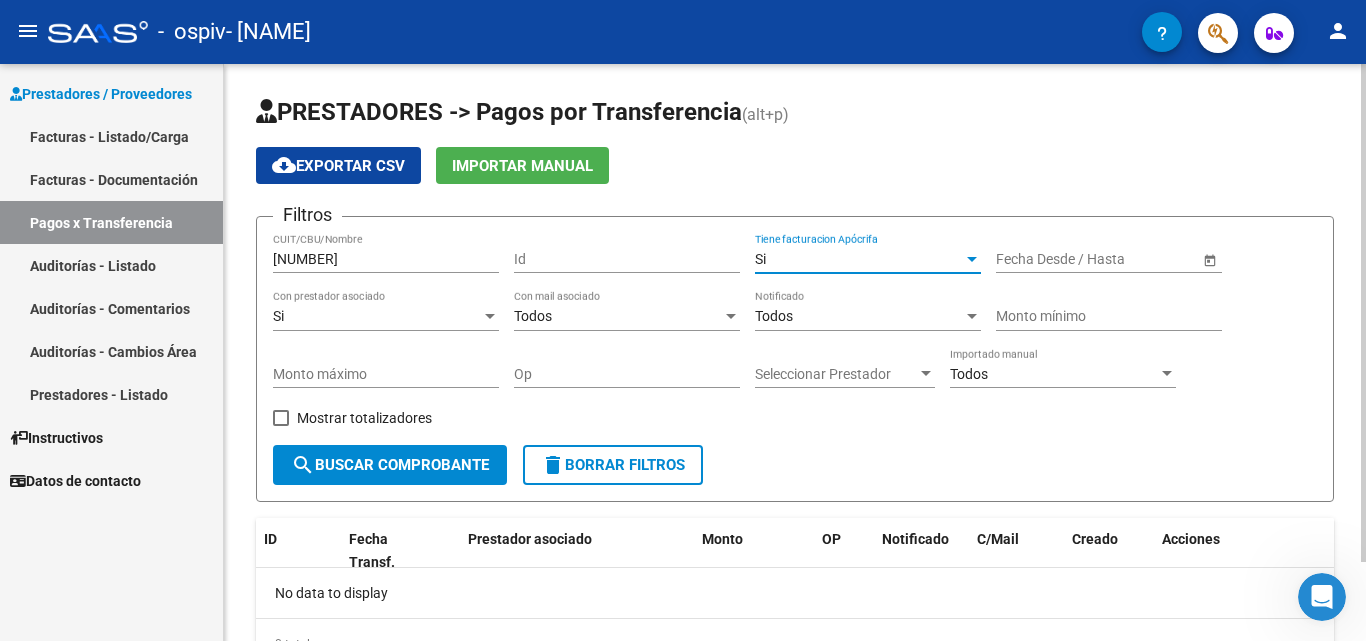 click on "Si" at bounding box center [859, 259] 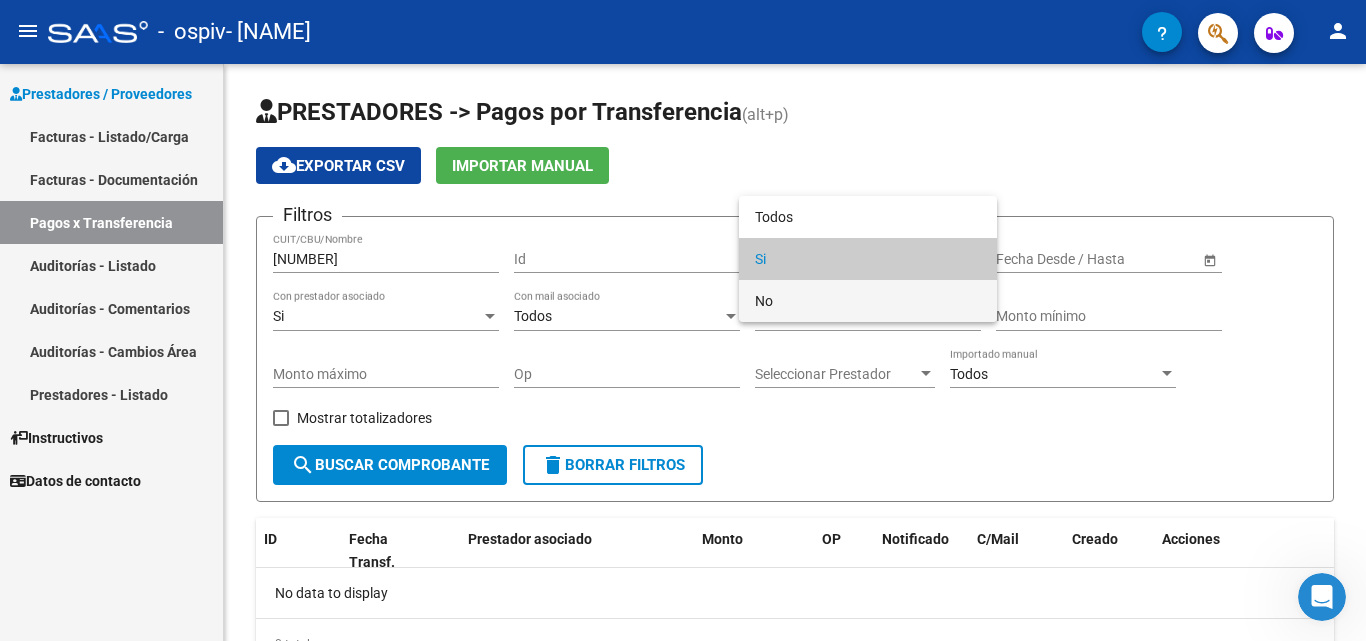 click on "No" at bounding box center [868, 301] 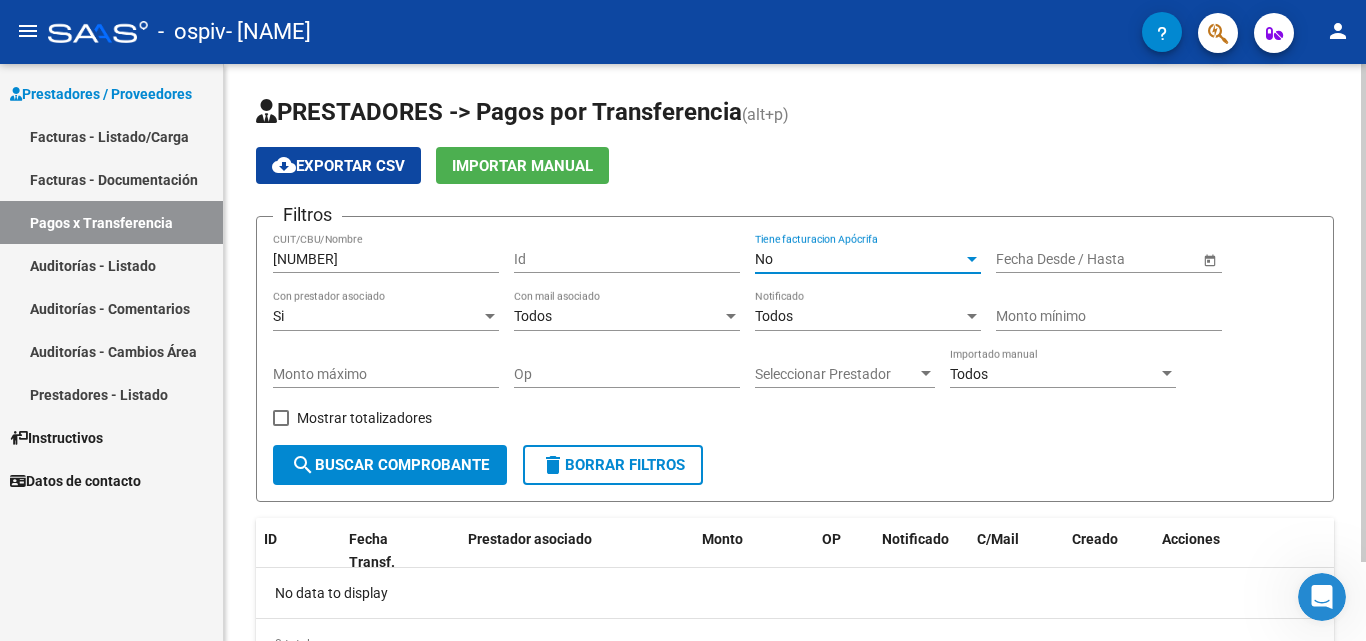 click at bounding box center [1027, 259] 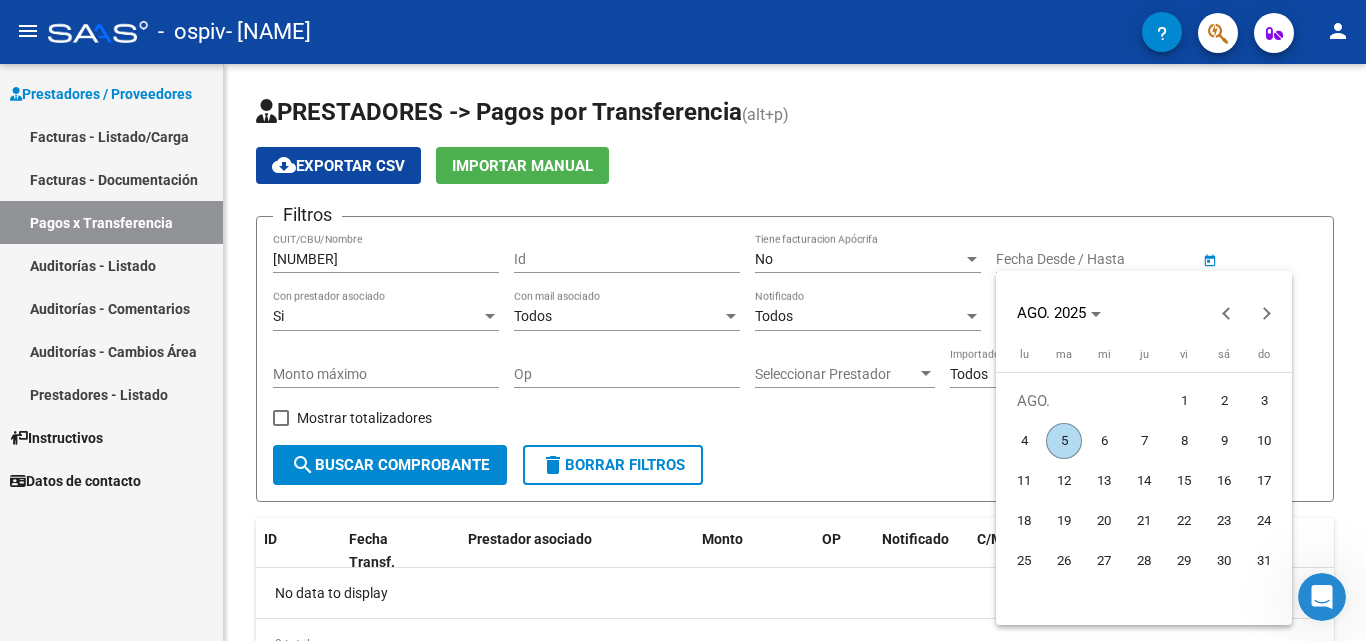 click on "5" at bounding box center (1064, 441) 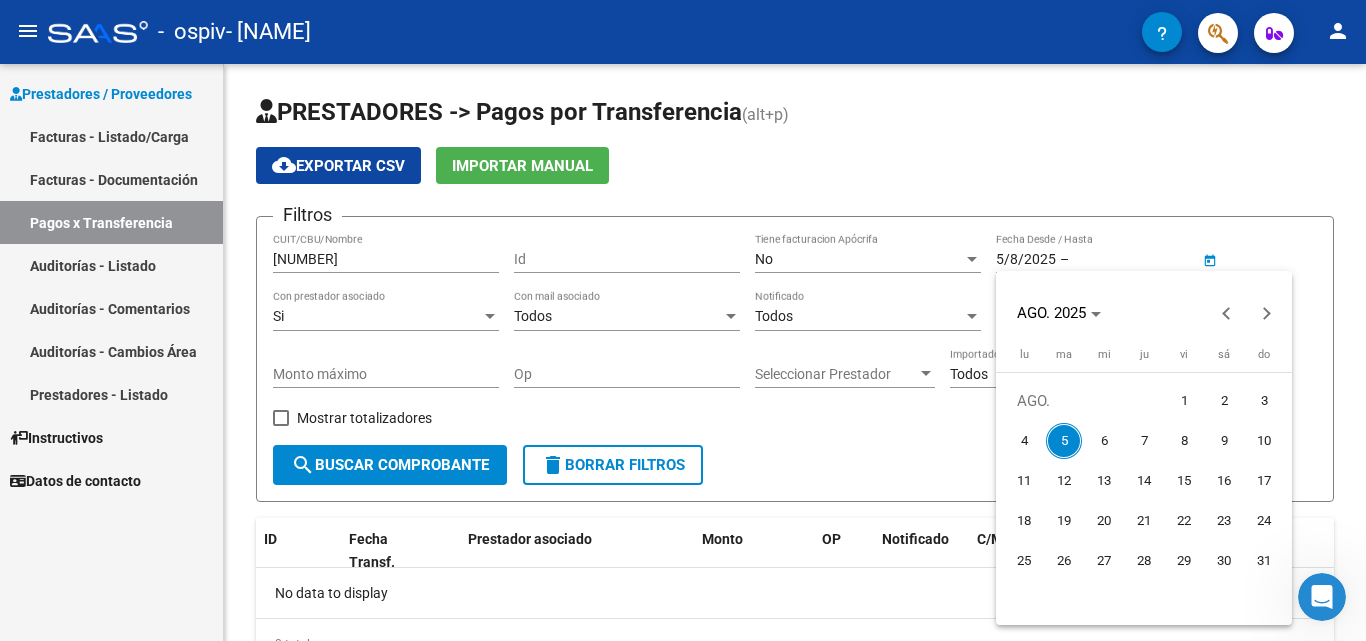 click at bounding box center (683, 320) 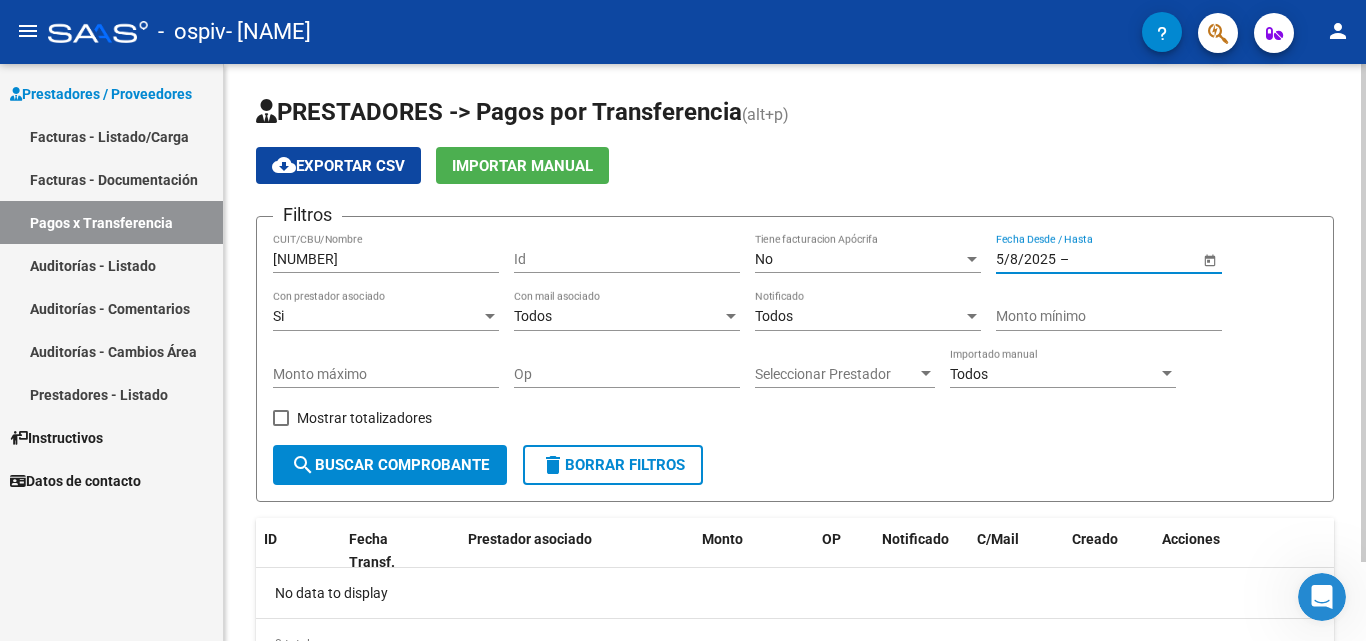 click on "search  Buscar Comprobante" 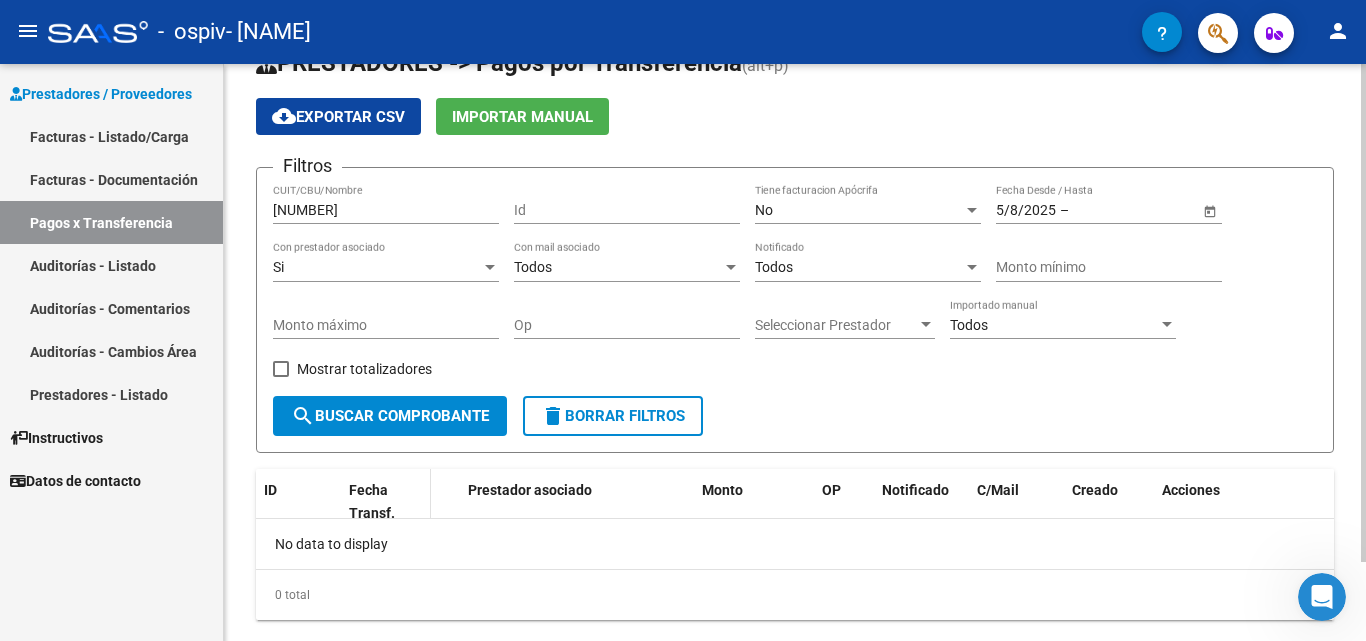 scroll, scrollTop: 92, scrollLeft: 0, axis: vertical 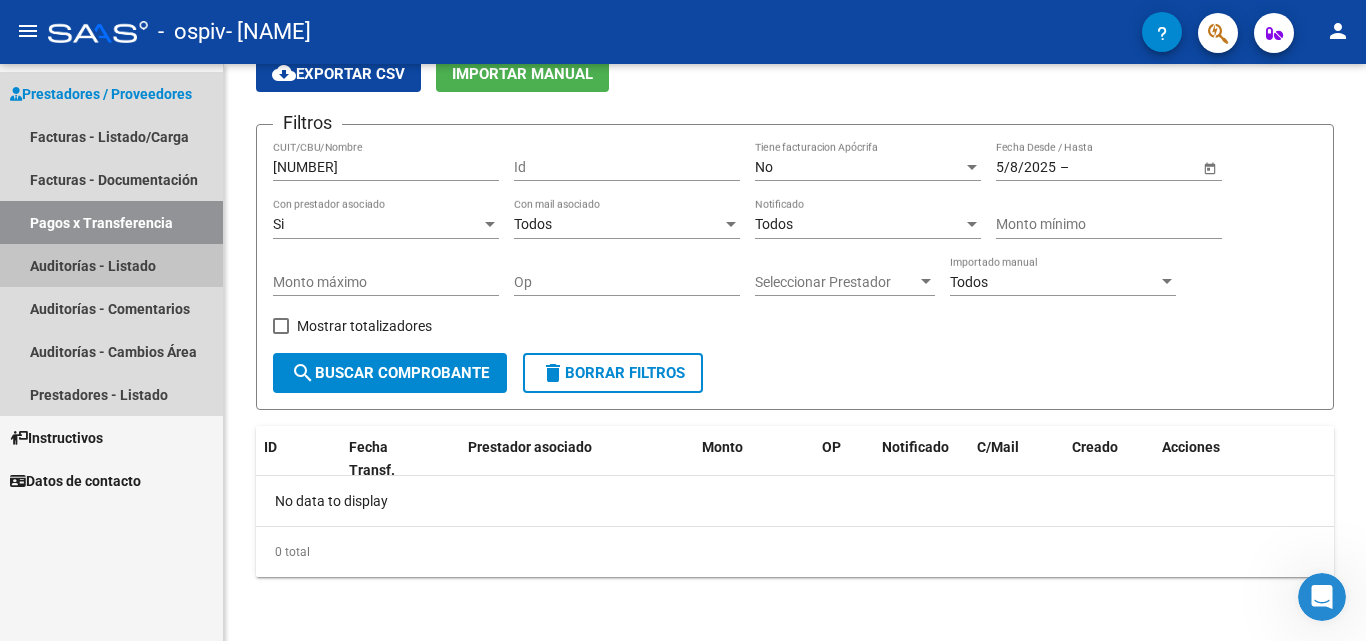 click on "Auditorías - Listado" at bounding box center (111, 265) 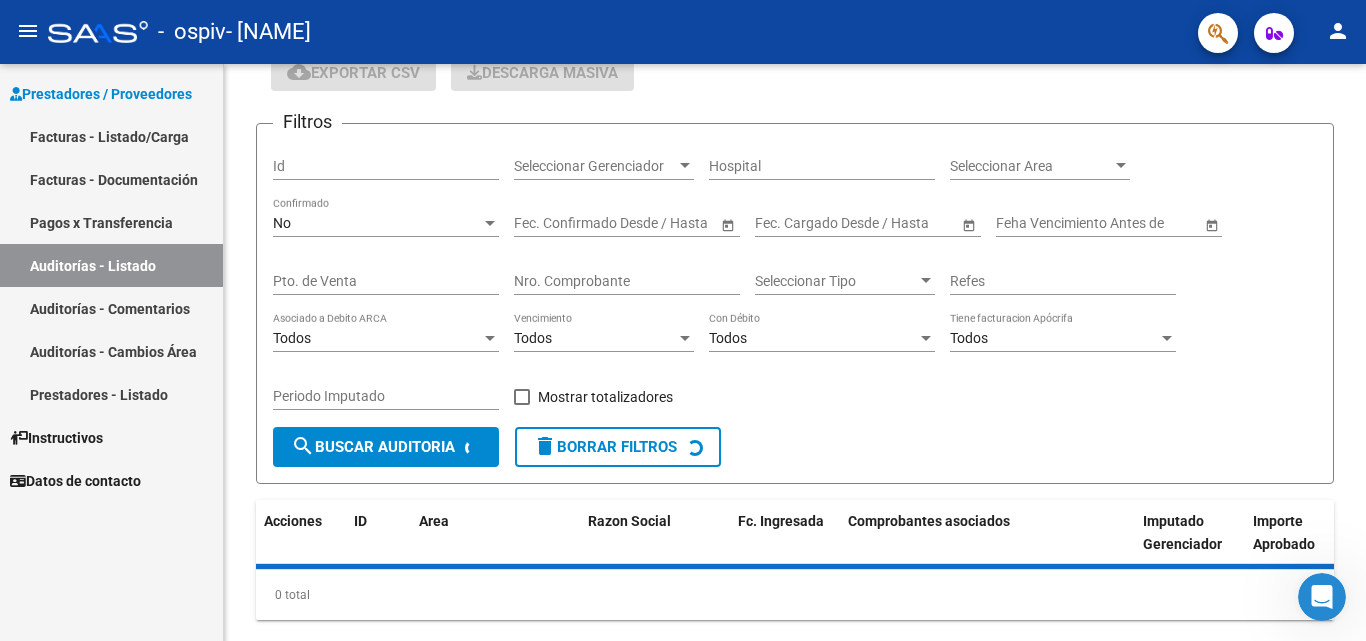 scroll, scrollTop: 0, scrollLeft: 0, axis: both 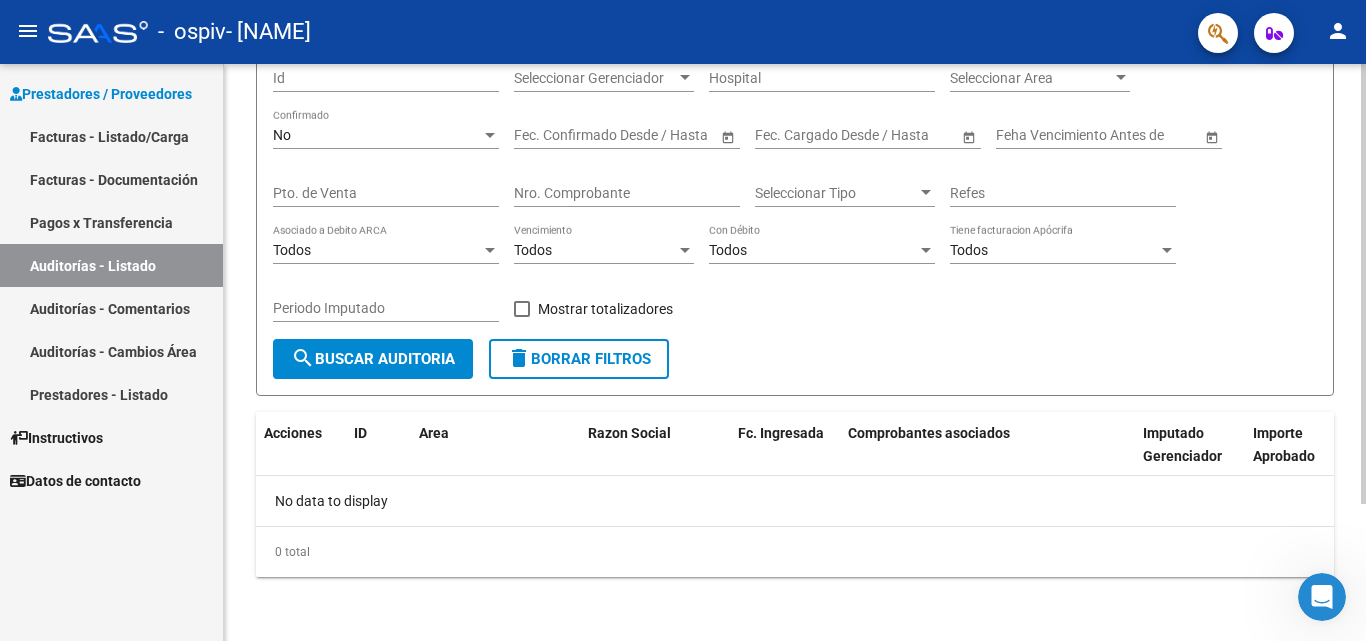 click on "search  Buscar Auditoria" 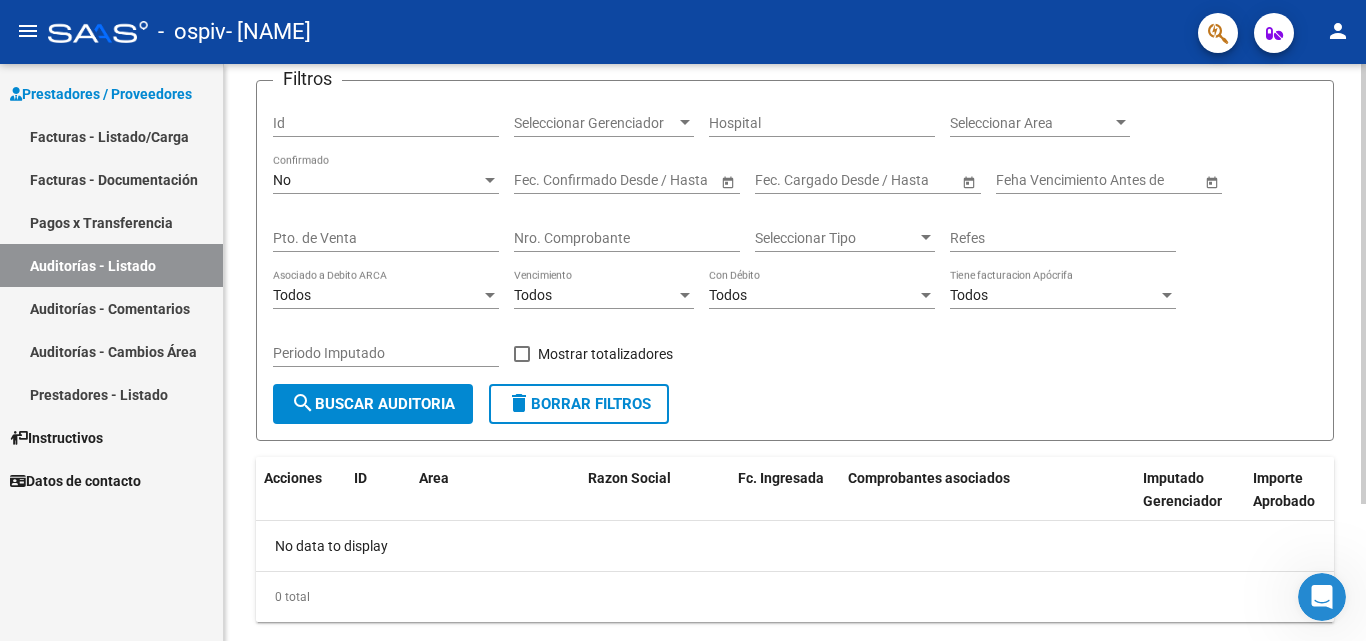 scroll, scrollTop: 180, scrollLeft: 0, axis: vertical 